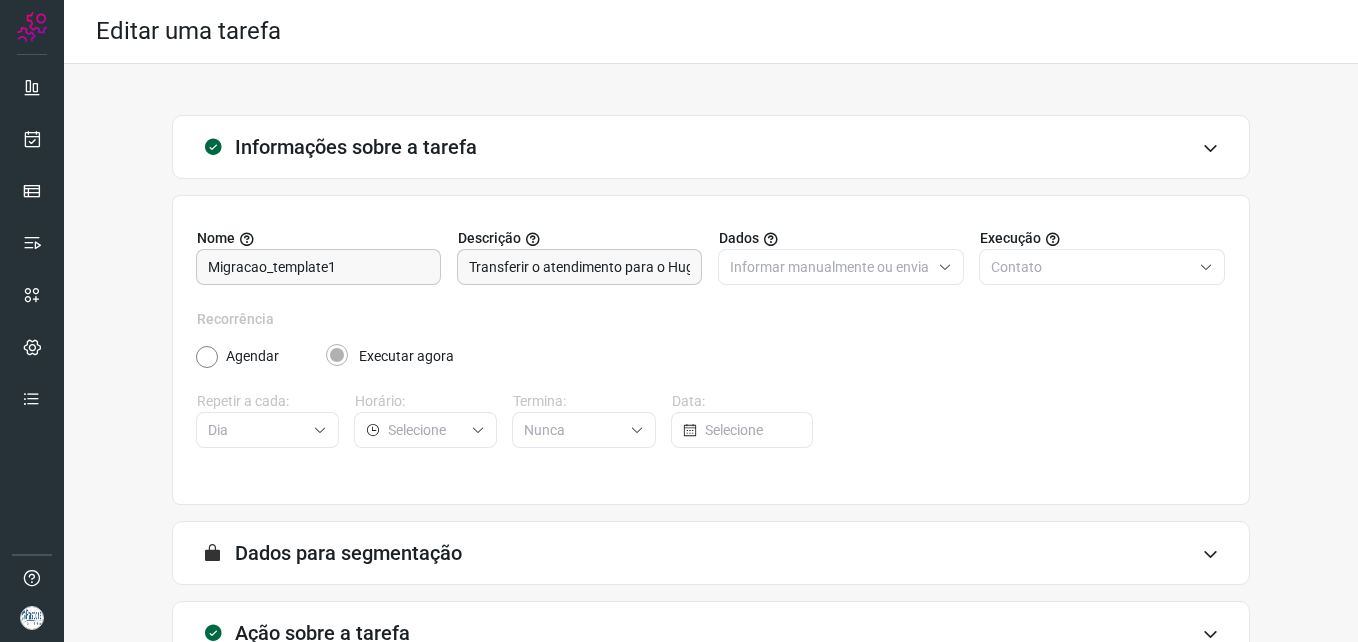 scroll, scrollTop: 0, scrollLeft: 0, axis: both 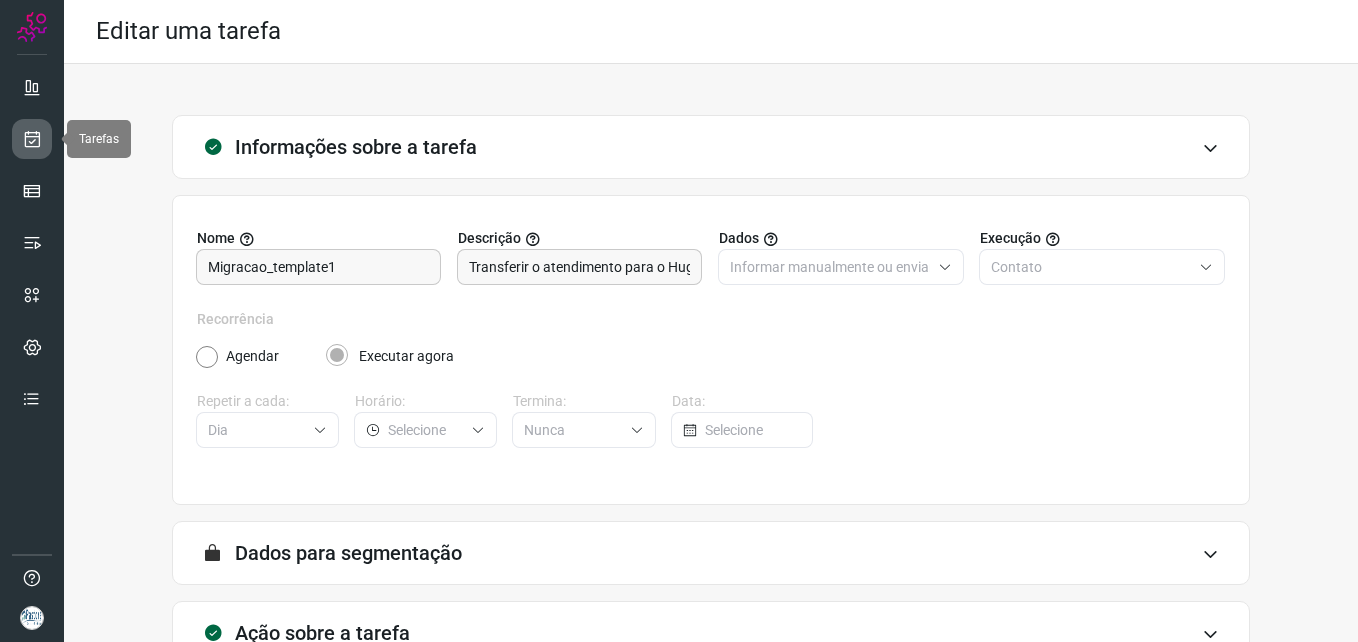 click at bounding box center [32, 139] 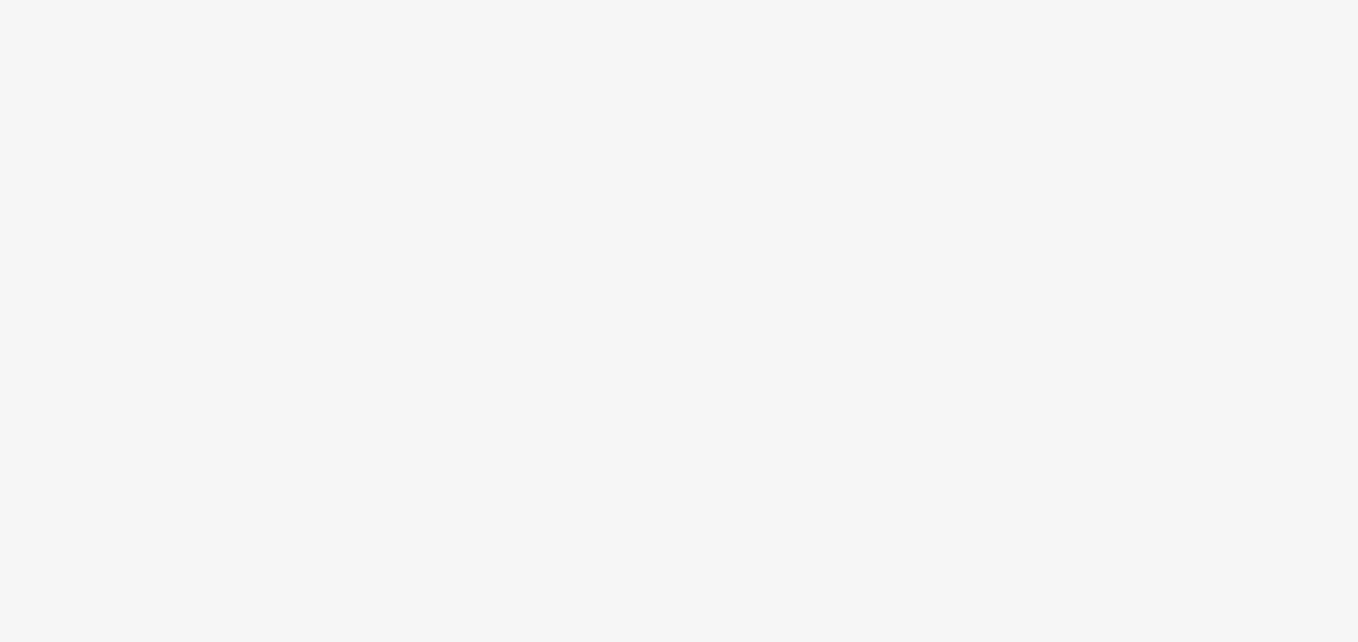 scroll, scrollTop: 0, scrollLeft: 0, axis: both 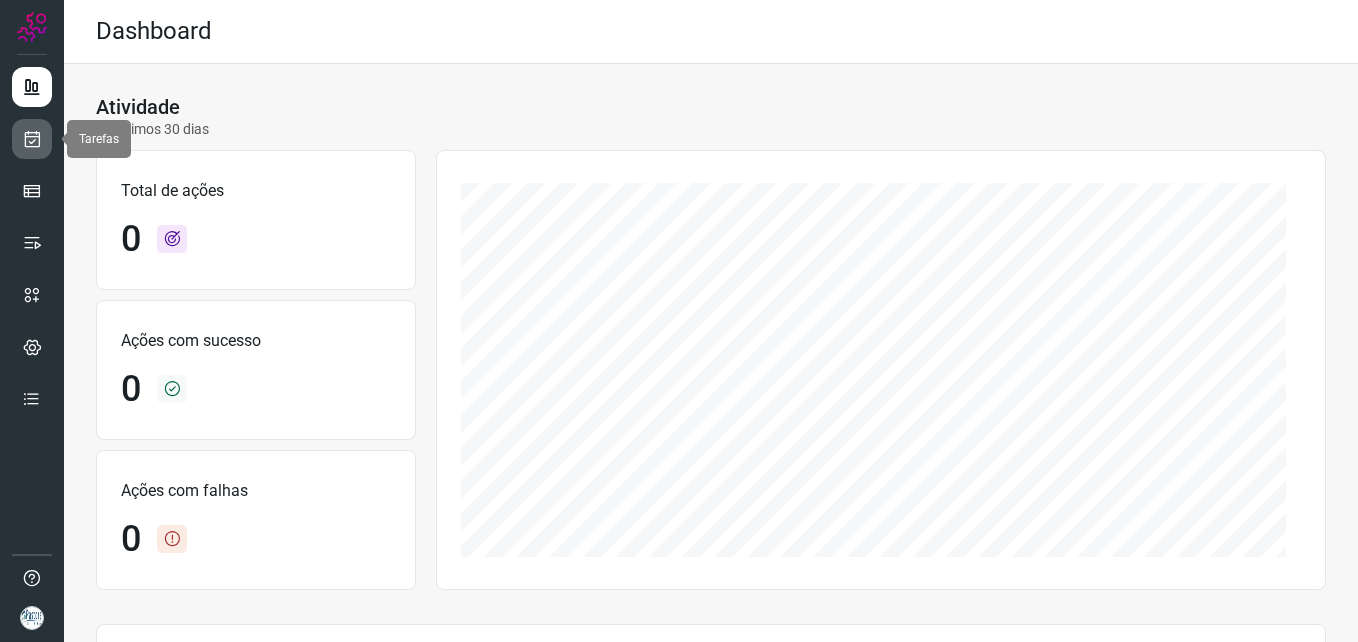 click at bounding box center [32, 139] 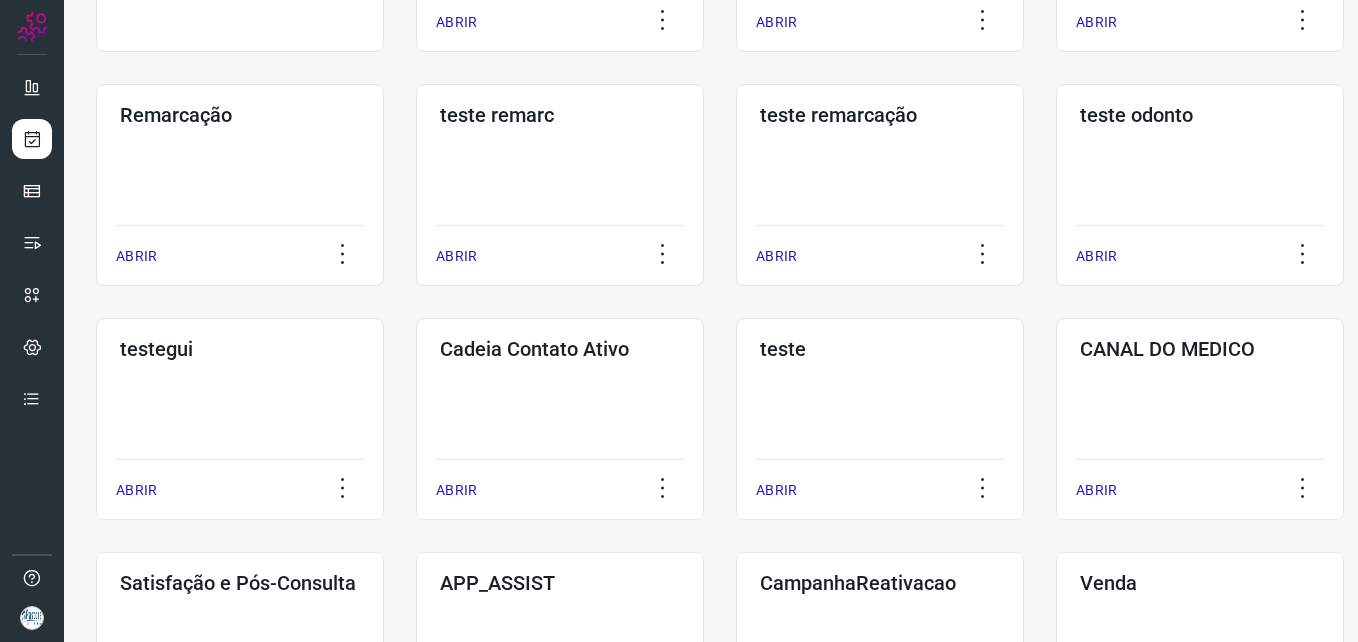 scroll, scrollTop: 400, scrollLeft: 0, axis: vertical 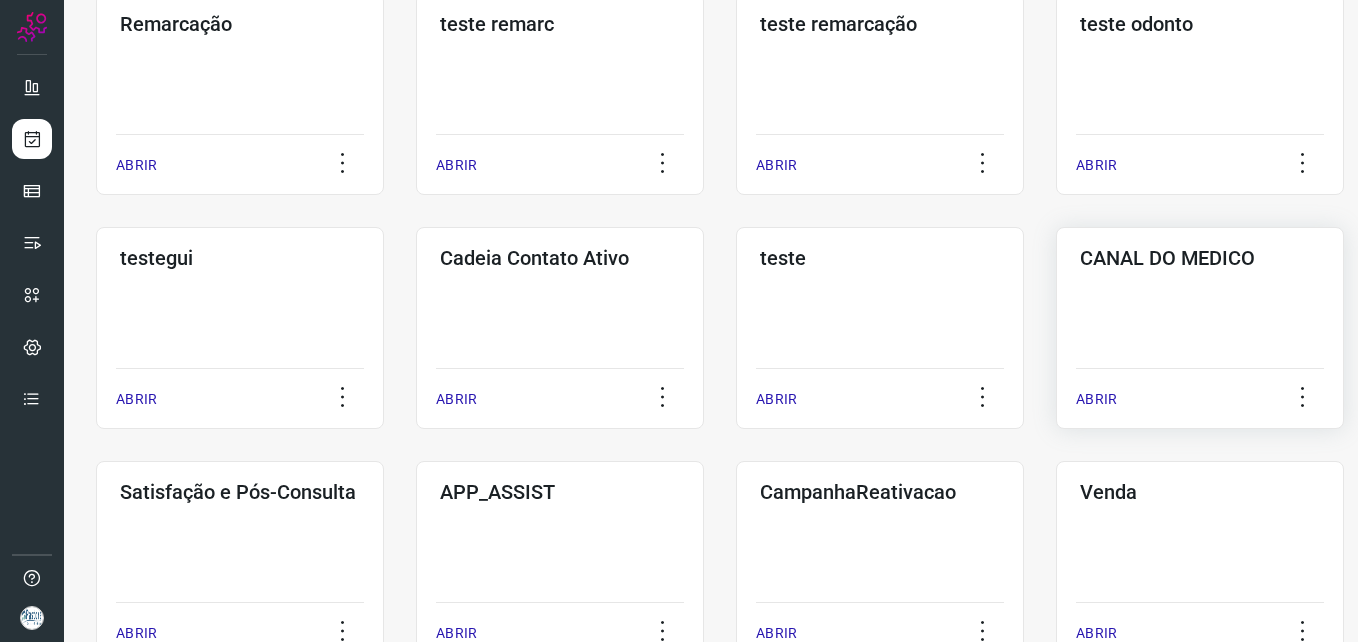 click on "CANAL DO MEDICO  ABRIR" 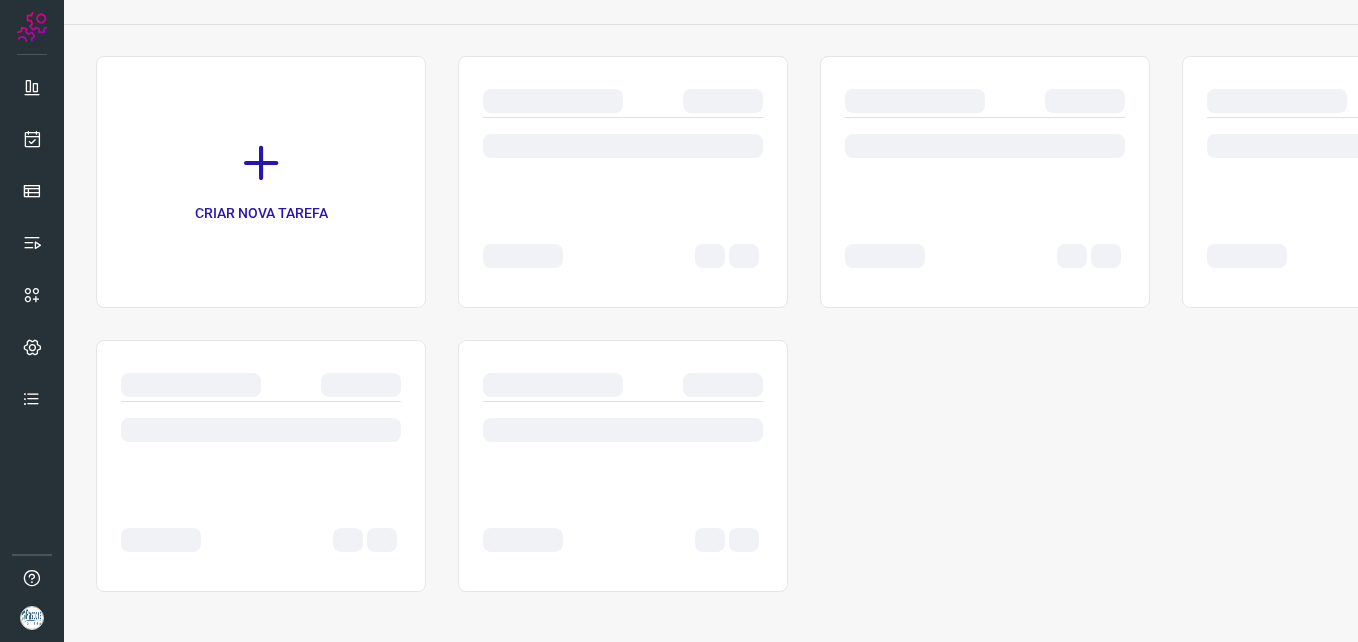 scroll, scrollTop: 103, scrollLeft: 0, axis: vertical 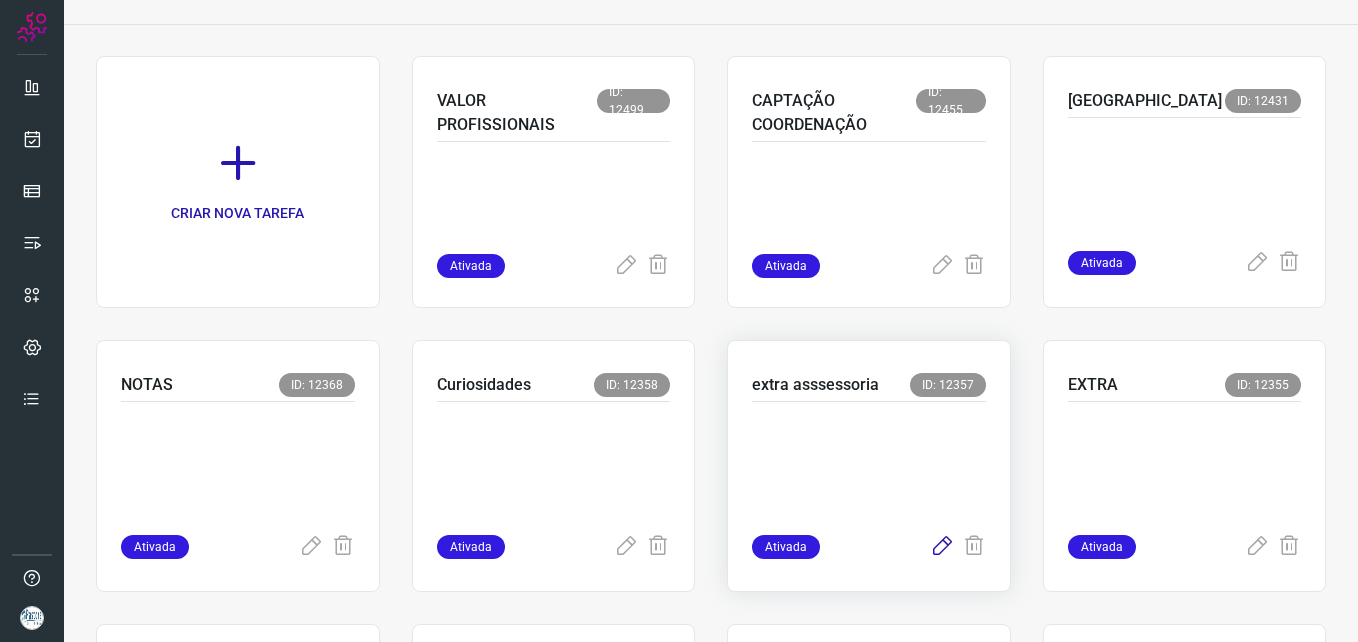 click at bounding box center (942, 547) 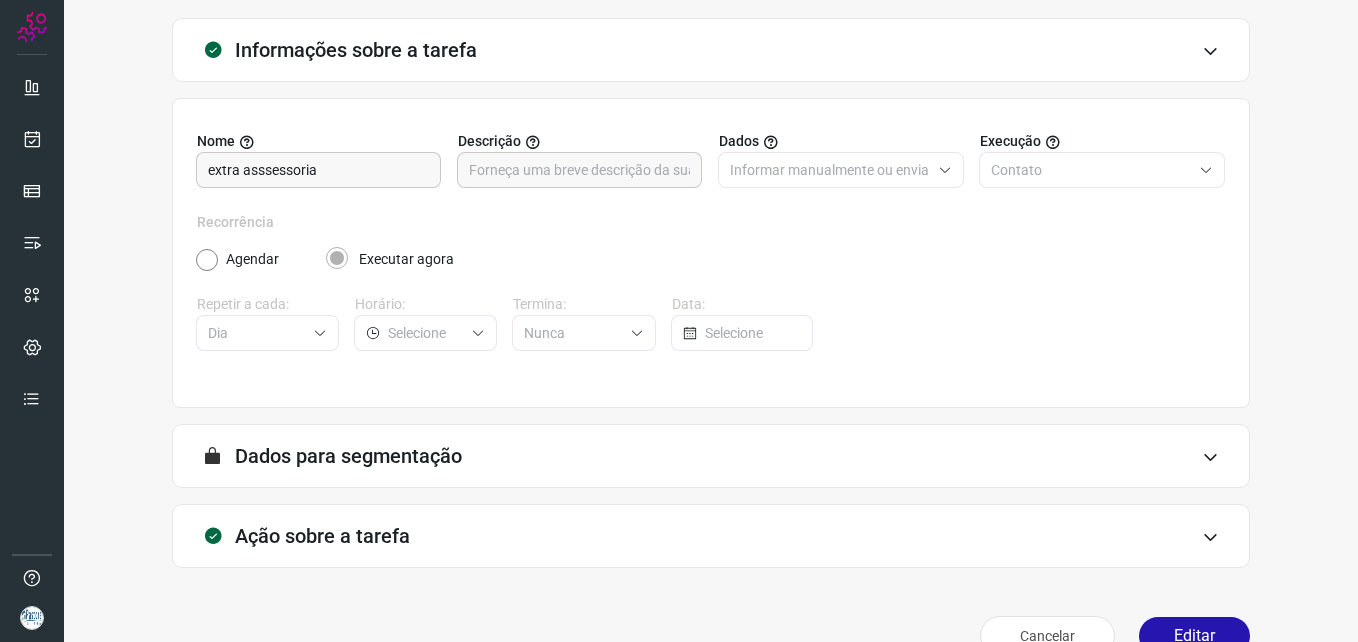 scroll, scrollTop: 139, scrollLeft: 0, axis: vertical 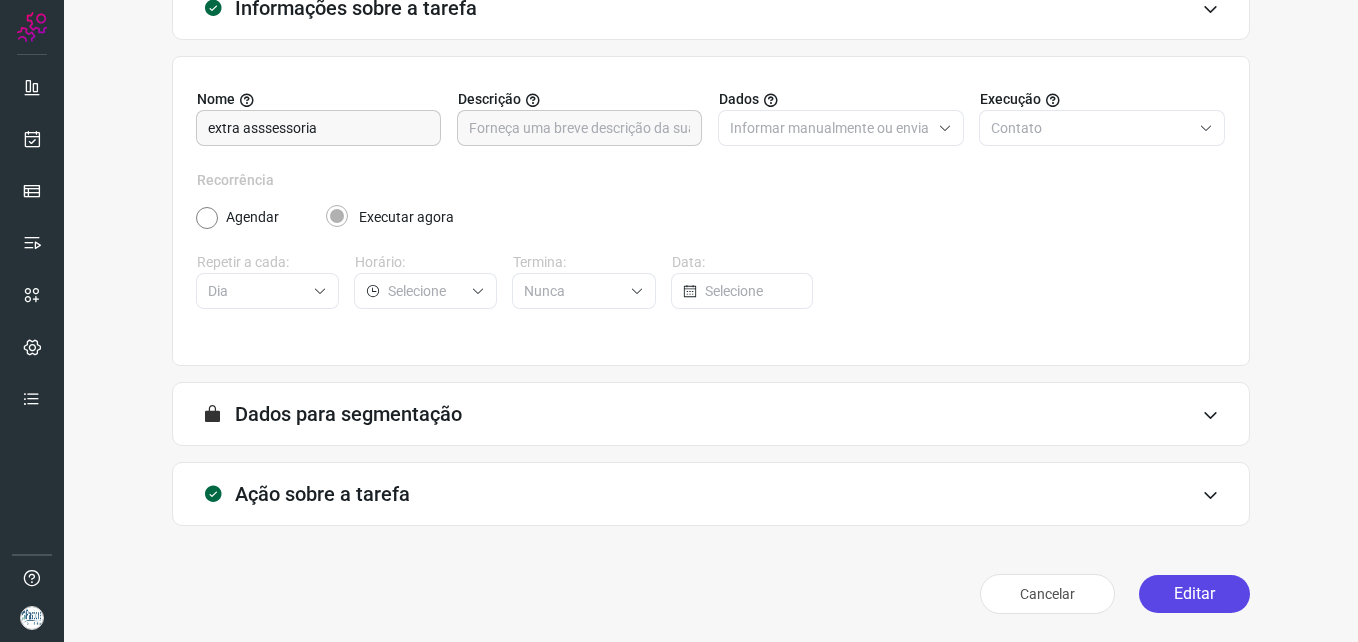 click on "Editar" at bounding box center [1194, 594] 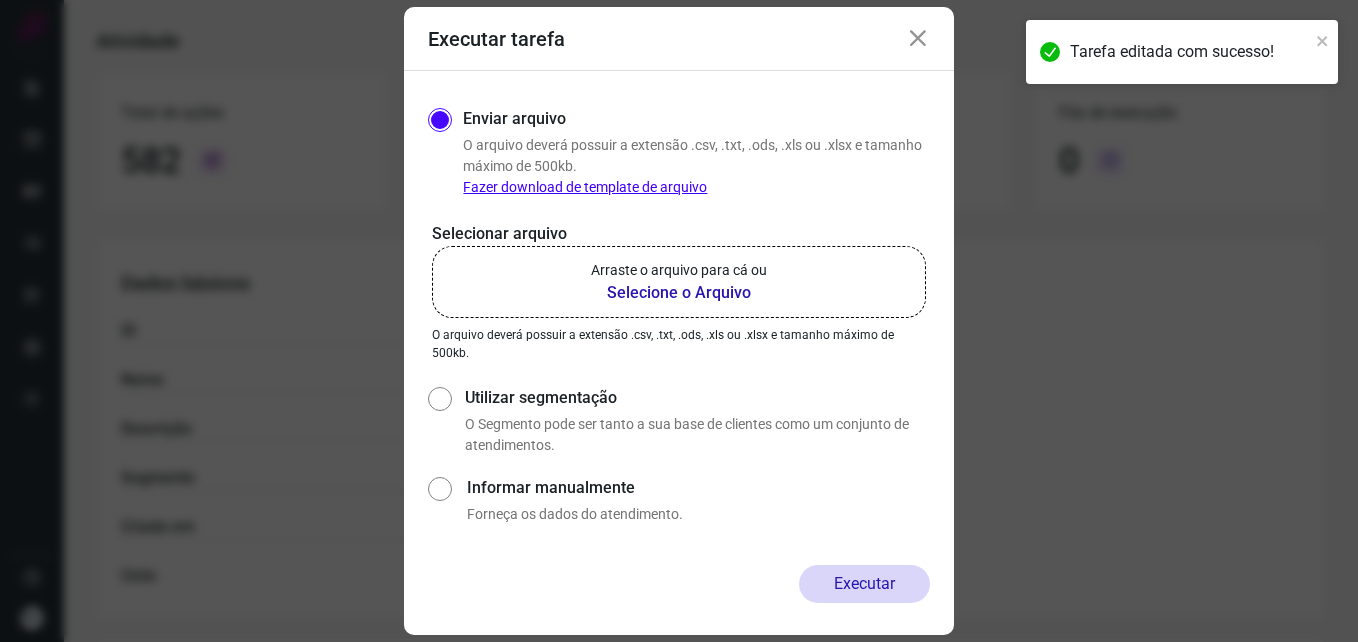 click on "Selecione o Arquivo" at bounding box center [679, 293] 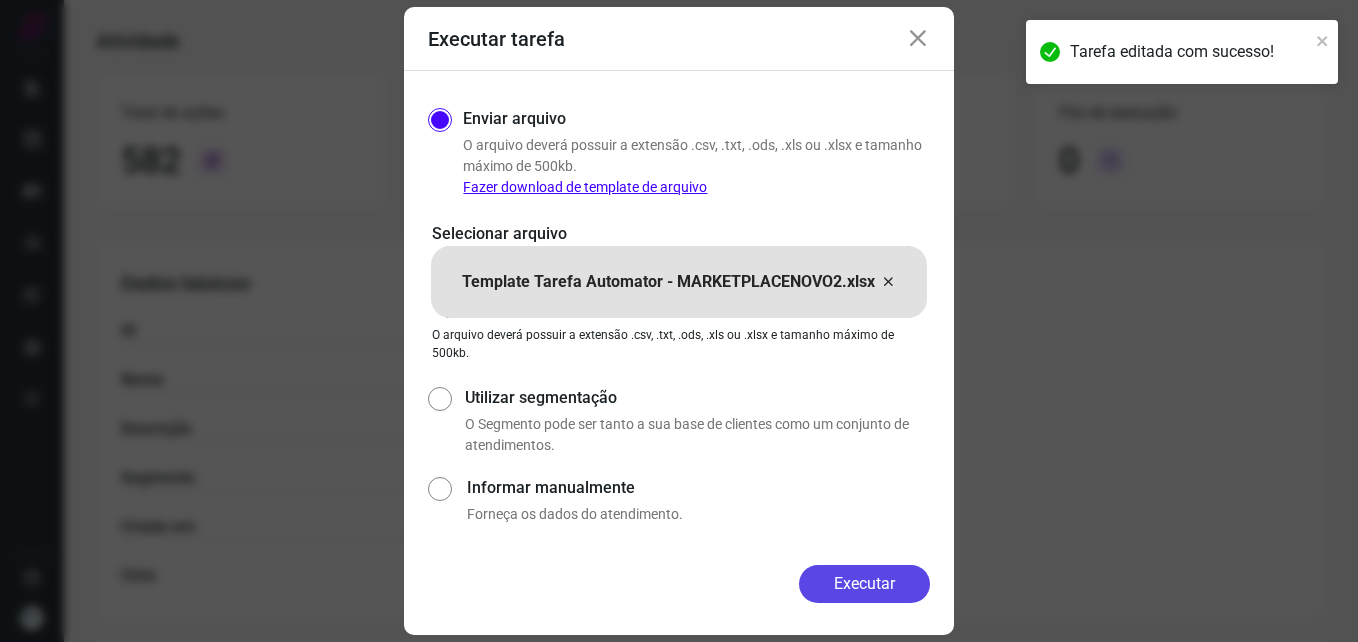 click on "Executar" at bounding box center [864, 584] 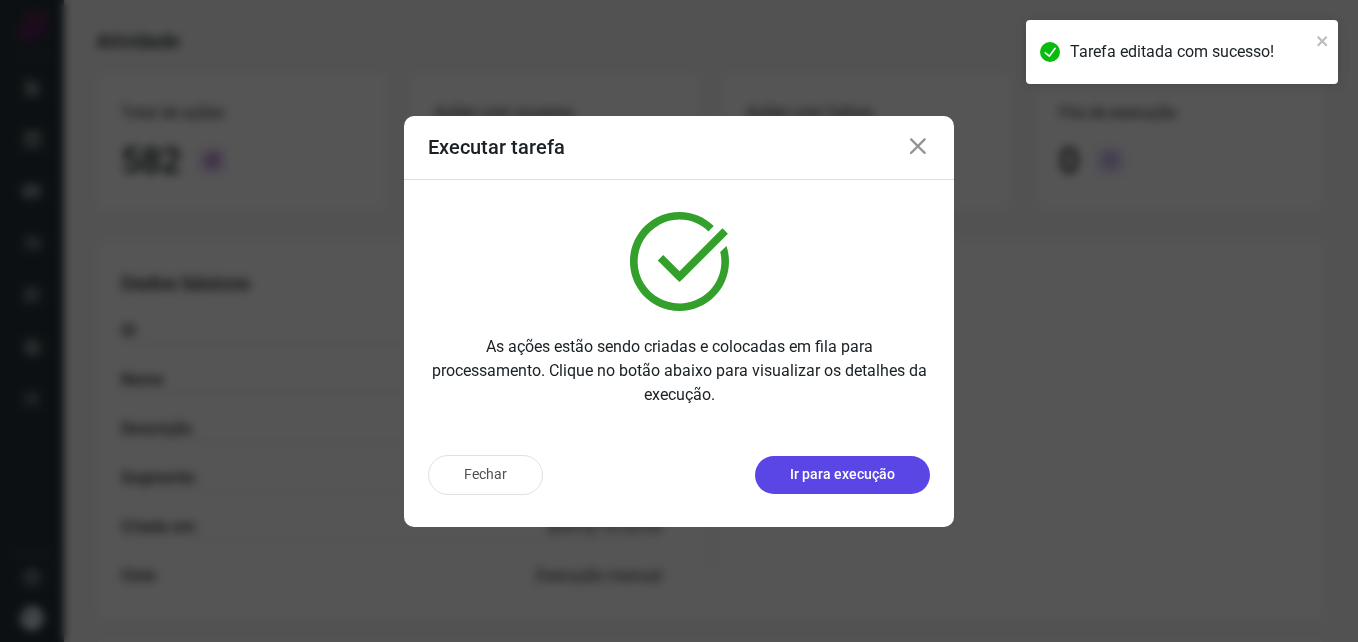 click on "Ir para execução" at bounding box center [842, 474] 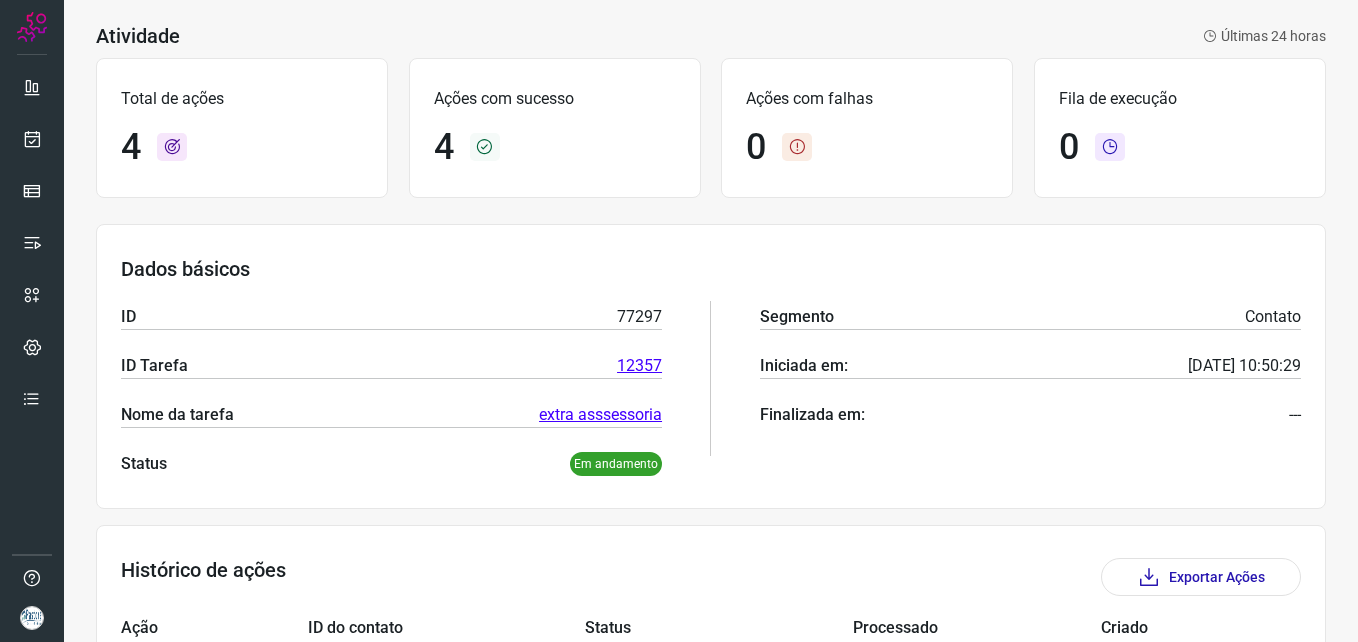 scroll, scrollTop: 0, scrollLeft: 0, axis: both 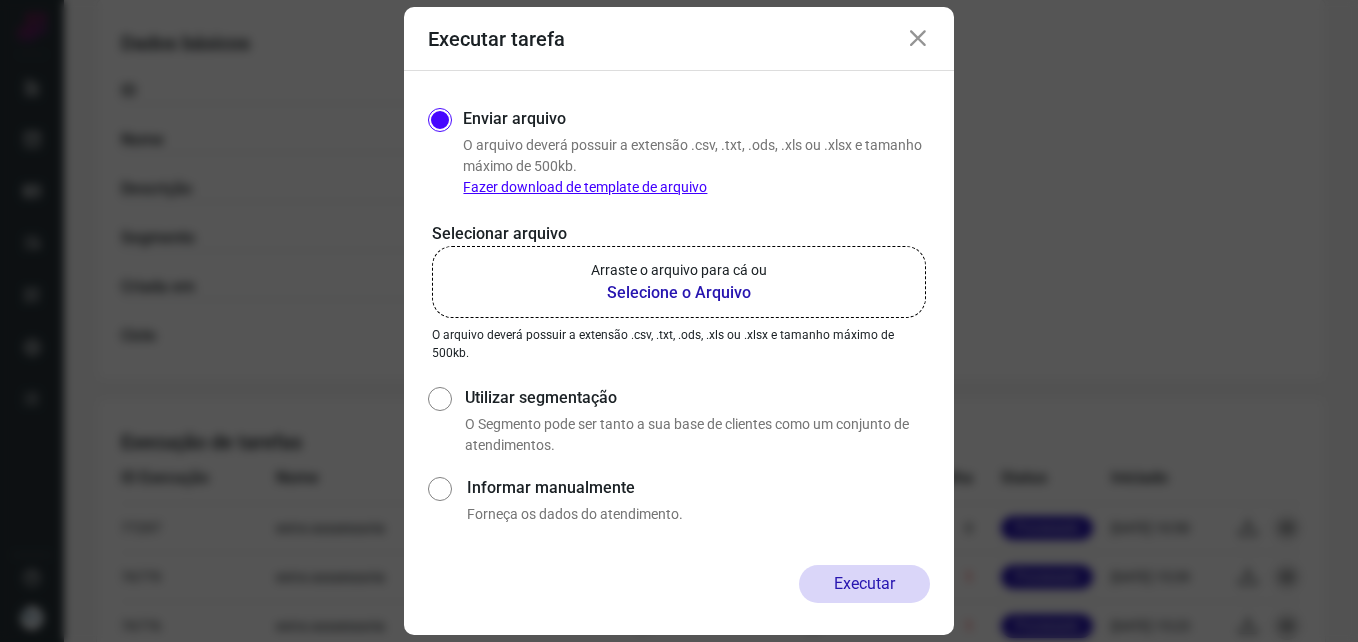 click on "Selecione o Arquivo" at bounding box center [679, 293] 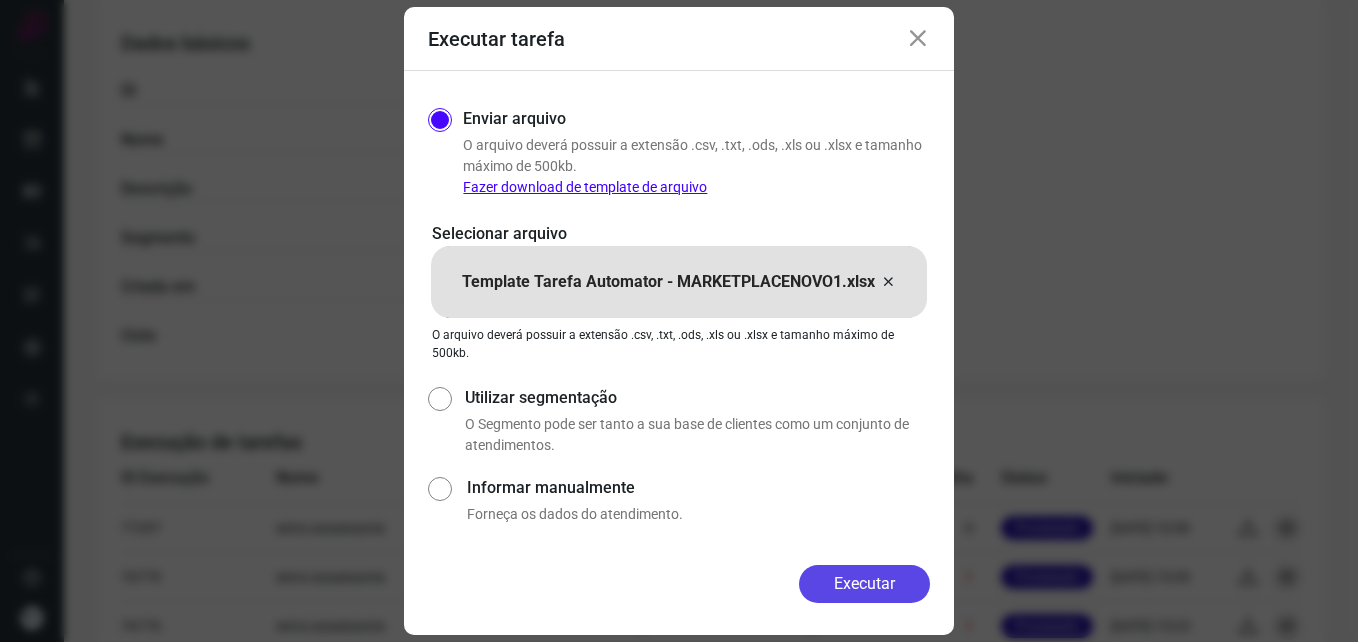 click on "Executar" at bounding box center (864, 584) 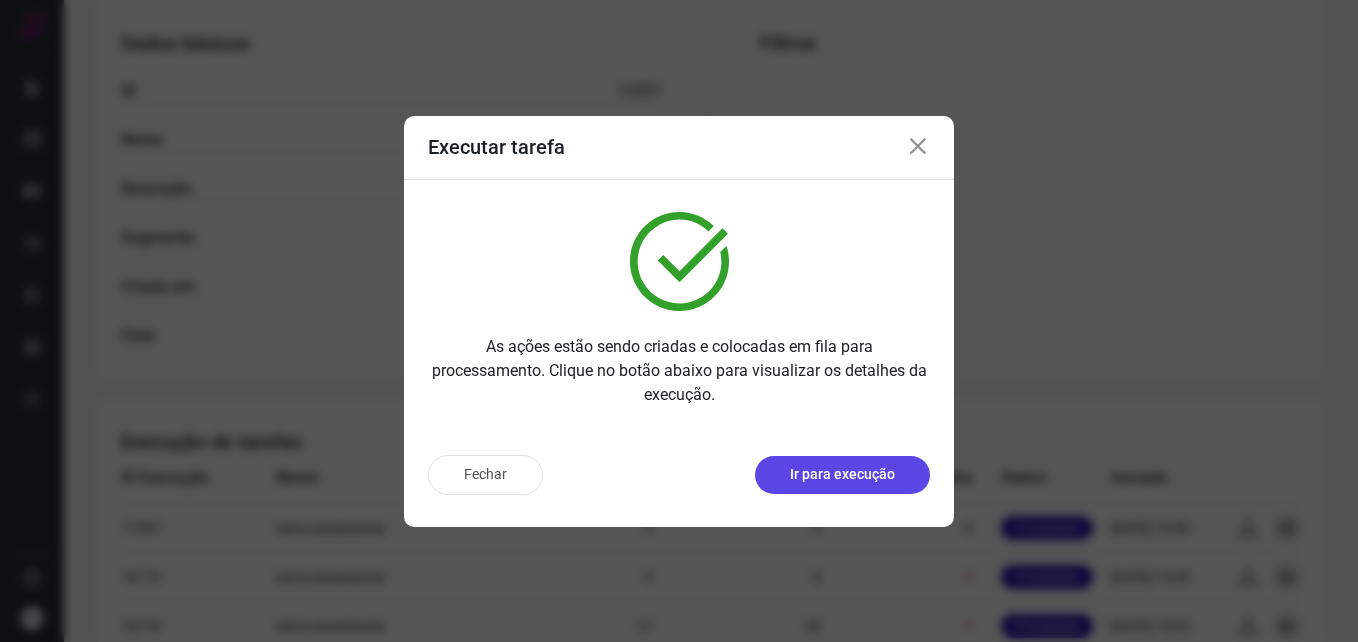 click on "Ir para execução" at bounding box center [842, 474] 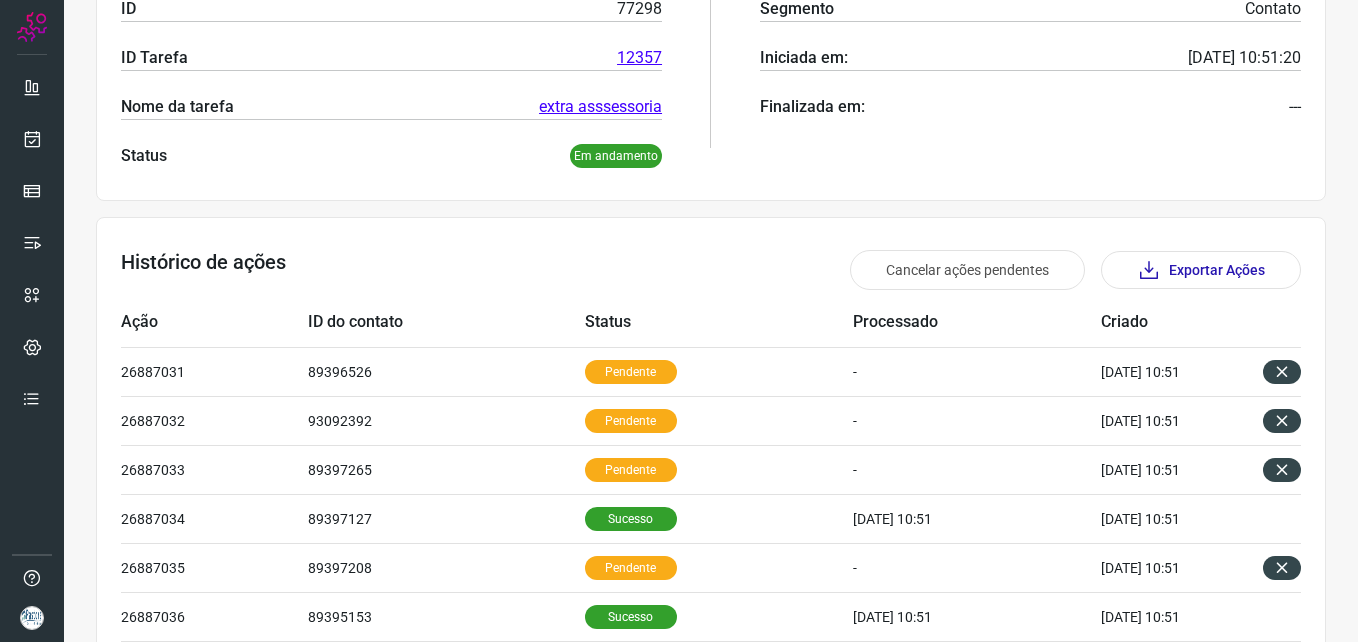 scroll, scrollTop: 0, scrollLeft: 0, axis: both 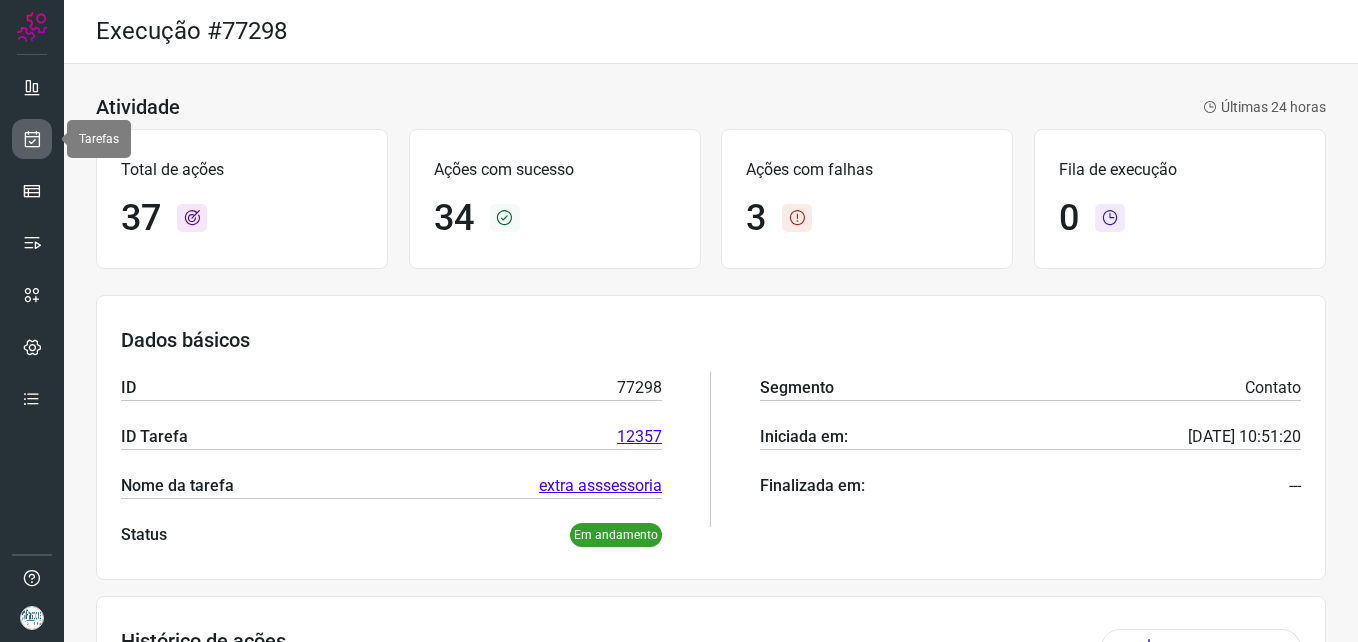 click at bounding box center [32, 139] 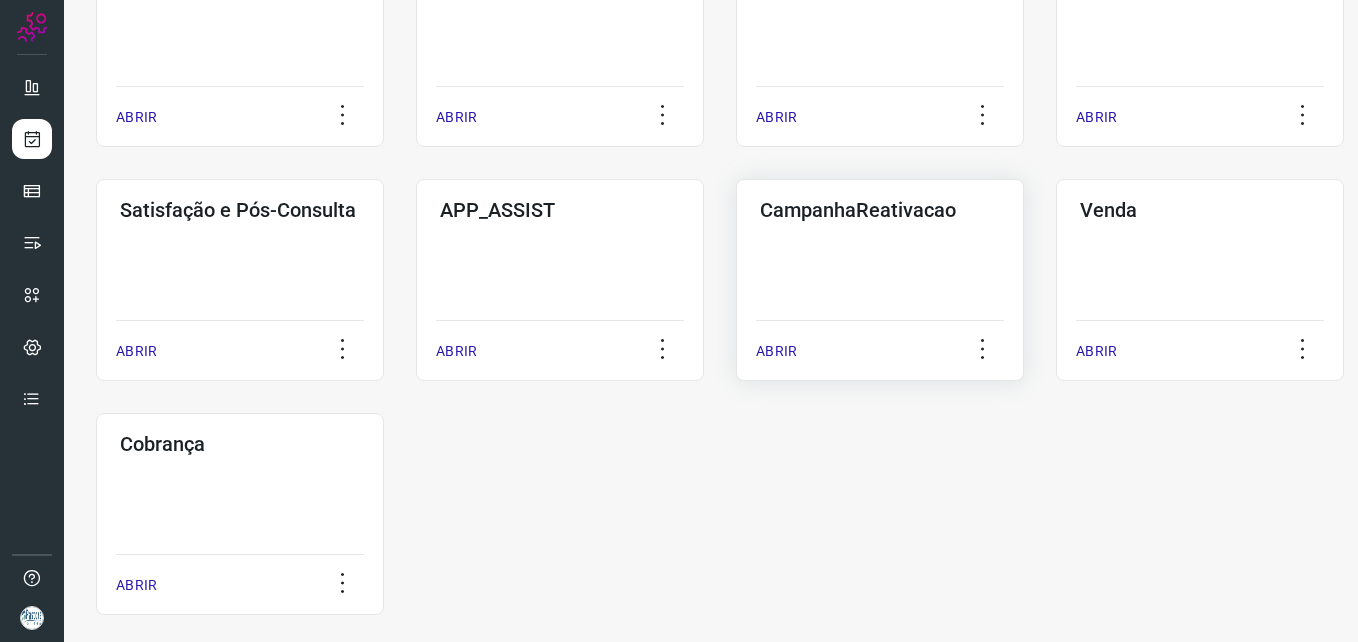 scroll, scrollTop: 705, scrollLeft: 0, axis: vertical 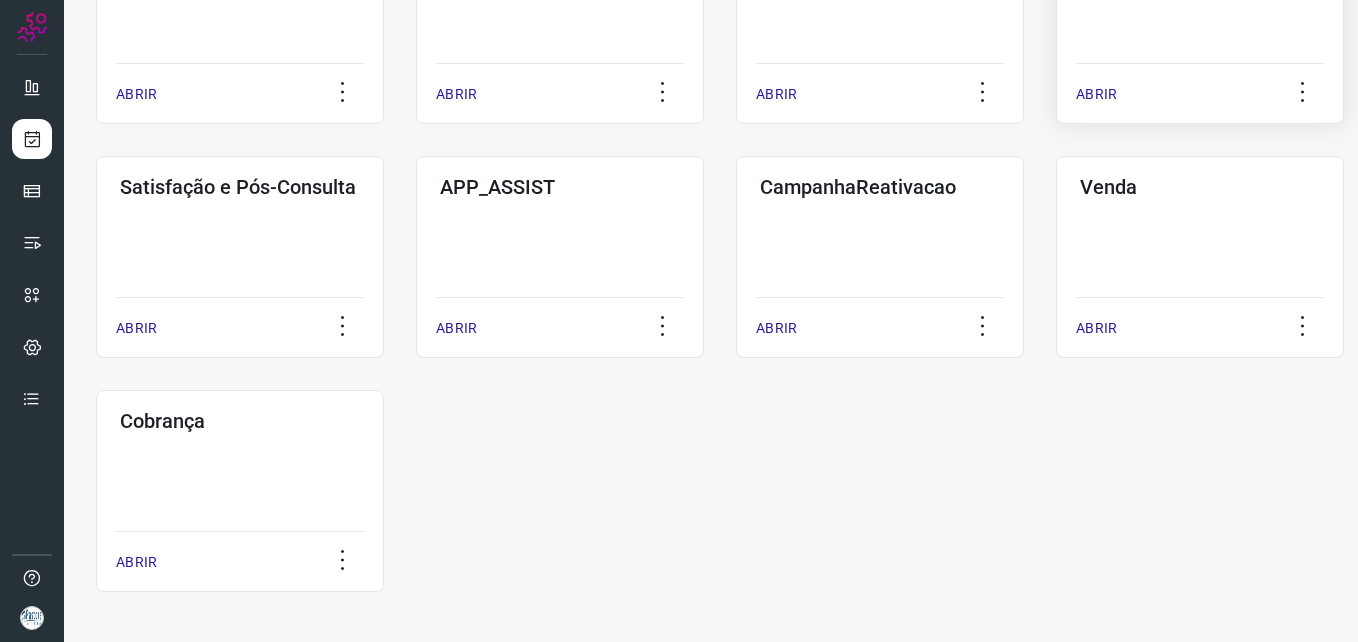 click on "CANAL DO MEDICO  ABRIR" 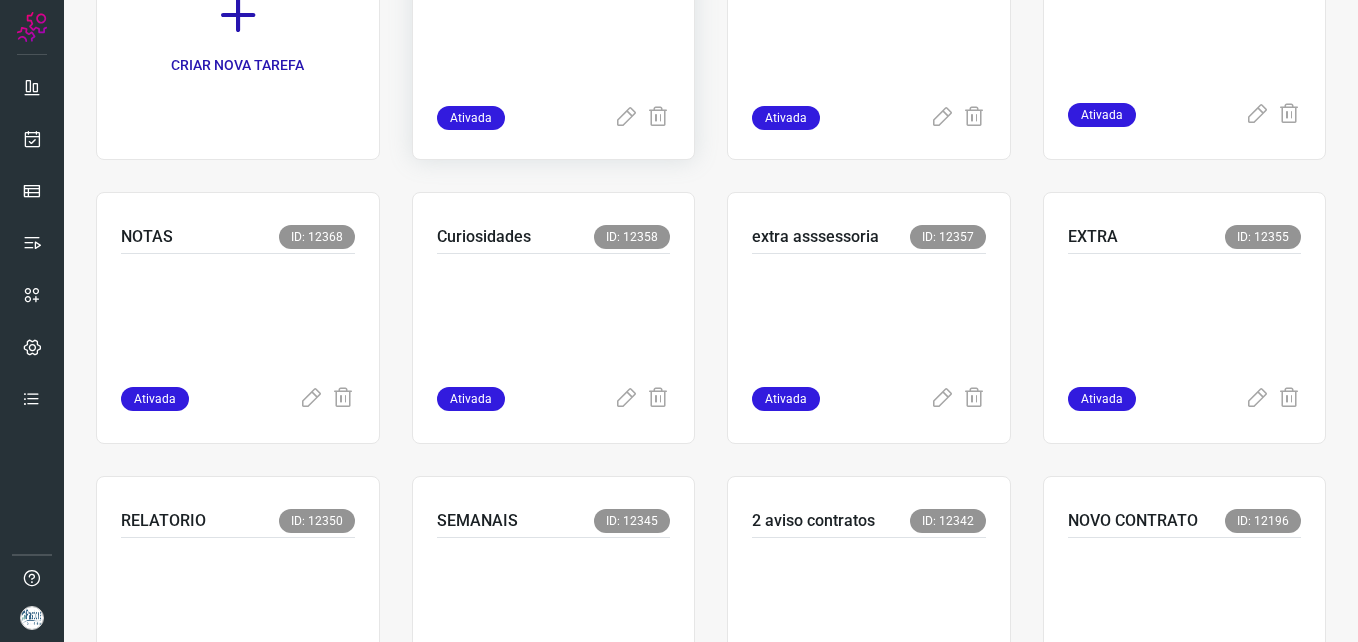 scroll, scrollTop: 403, scrollLeft: 0, axis: vertical 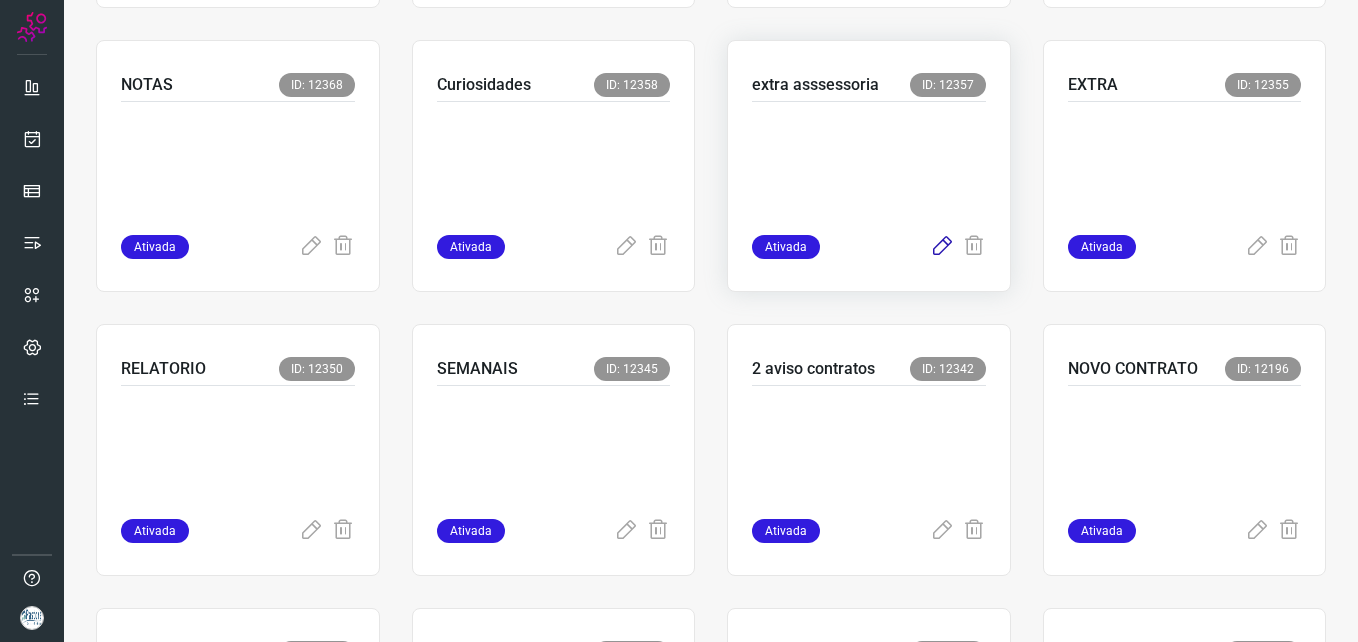 click at bounding box center [942, 247] 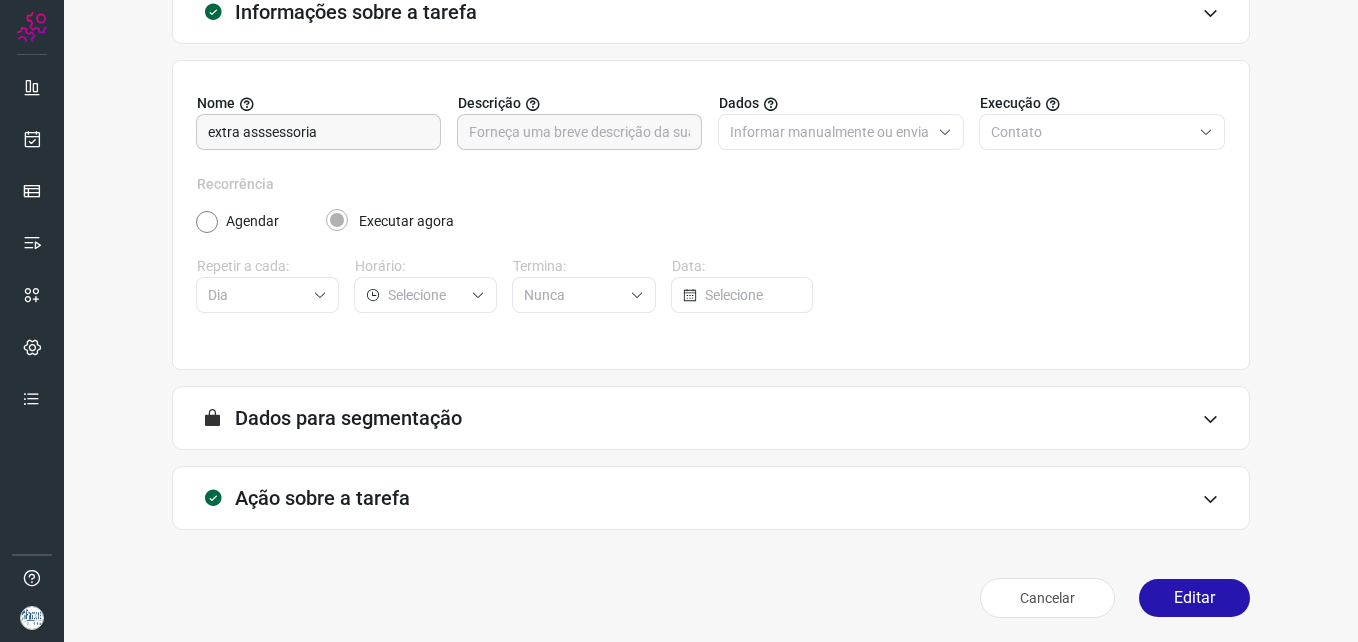 scroll, scrollTop: 139, scrollLeft: 0, axis: vertical 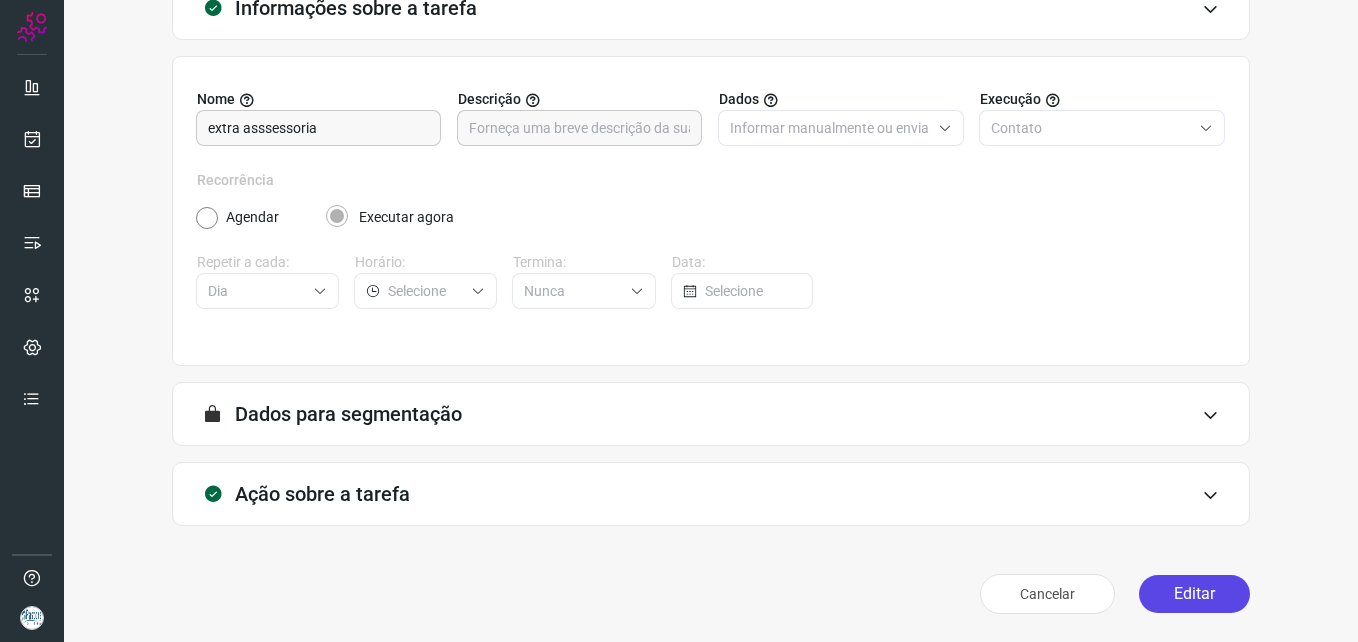 click on "Editar" at bounding box center (1194, 594) 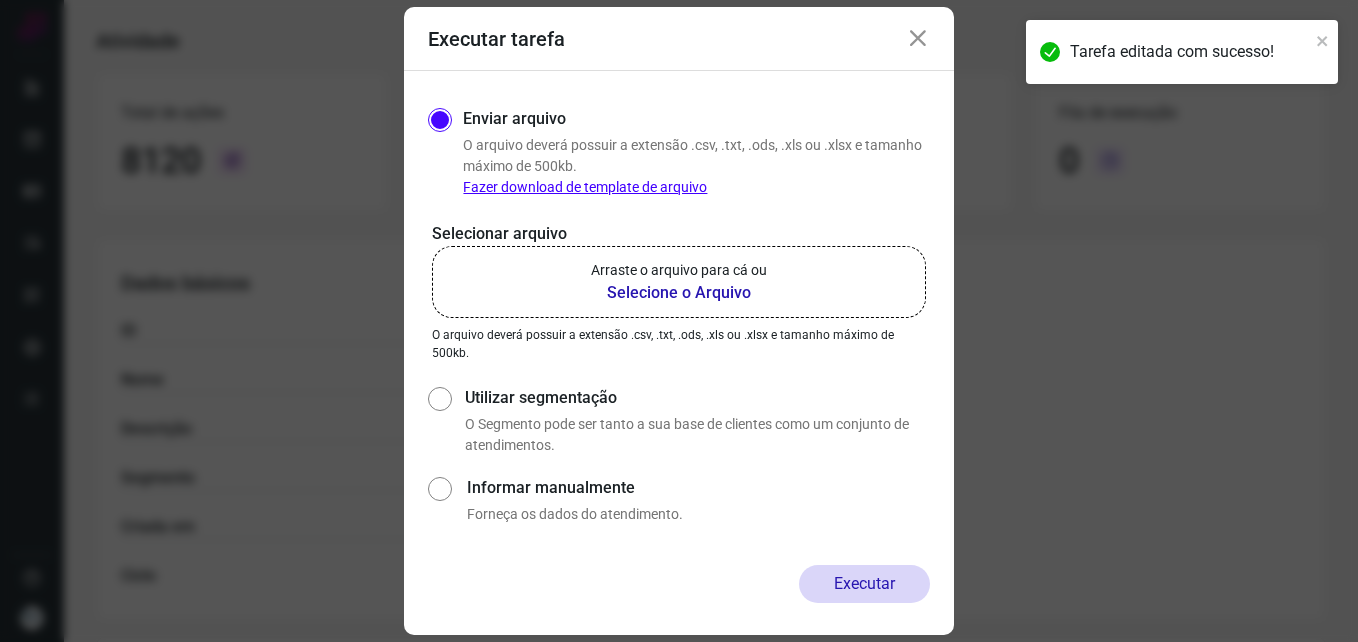 click on "Selecione o Arquivo" at bounding box center [679, 293] 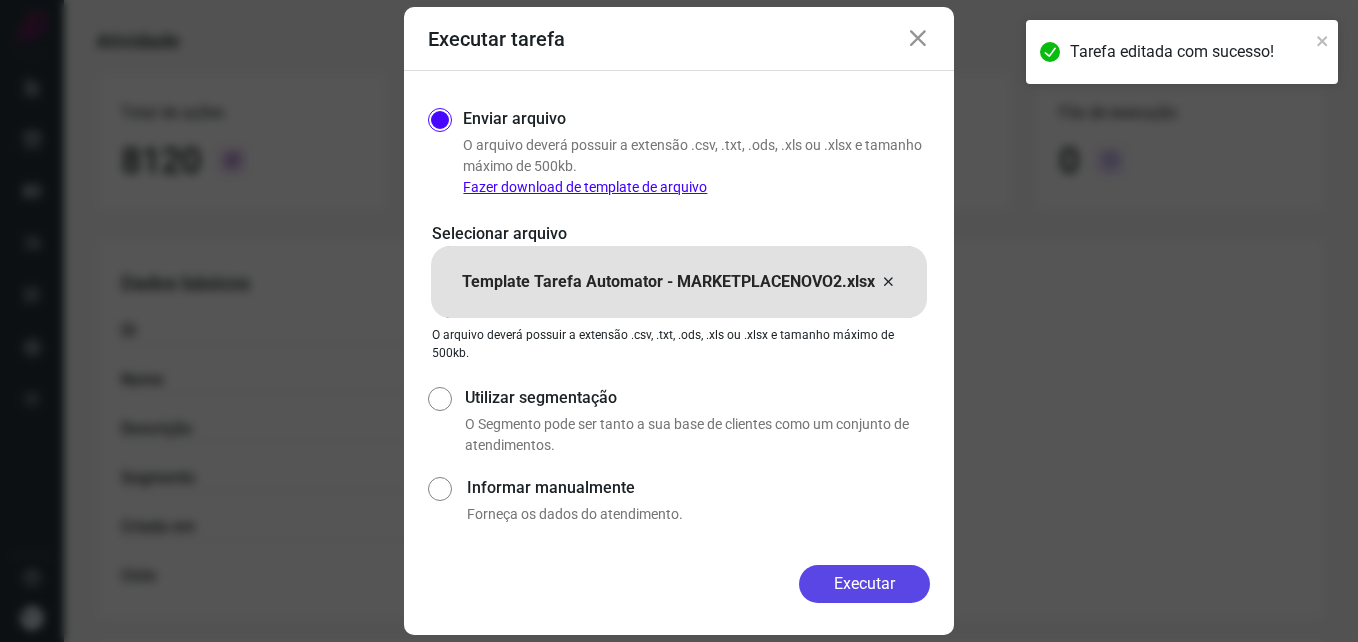 click on "Executar" at bounding box center (864, 584) 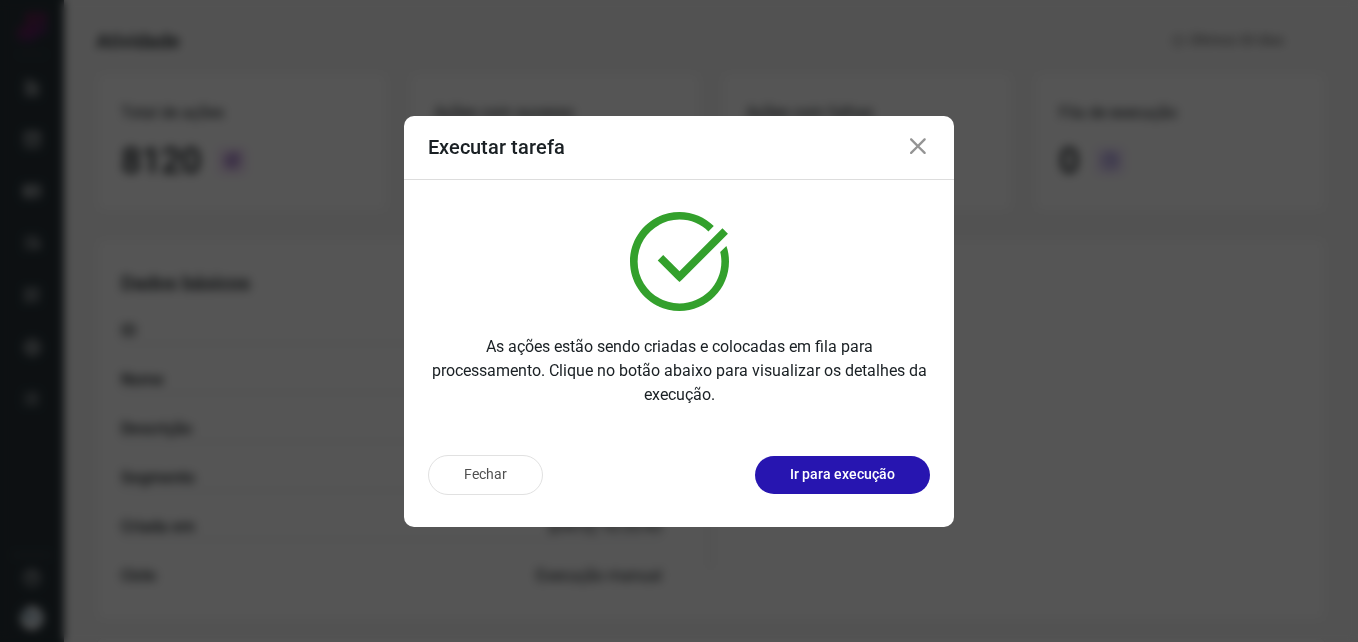 click on "Ir para execução" at bounding box center (842, 474) 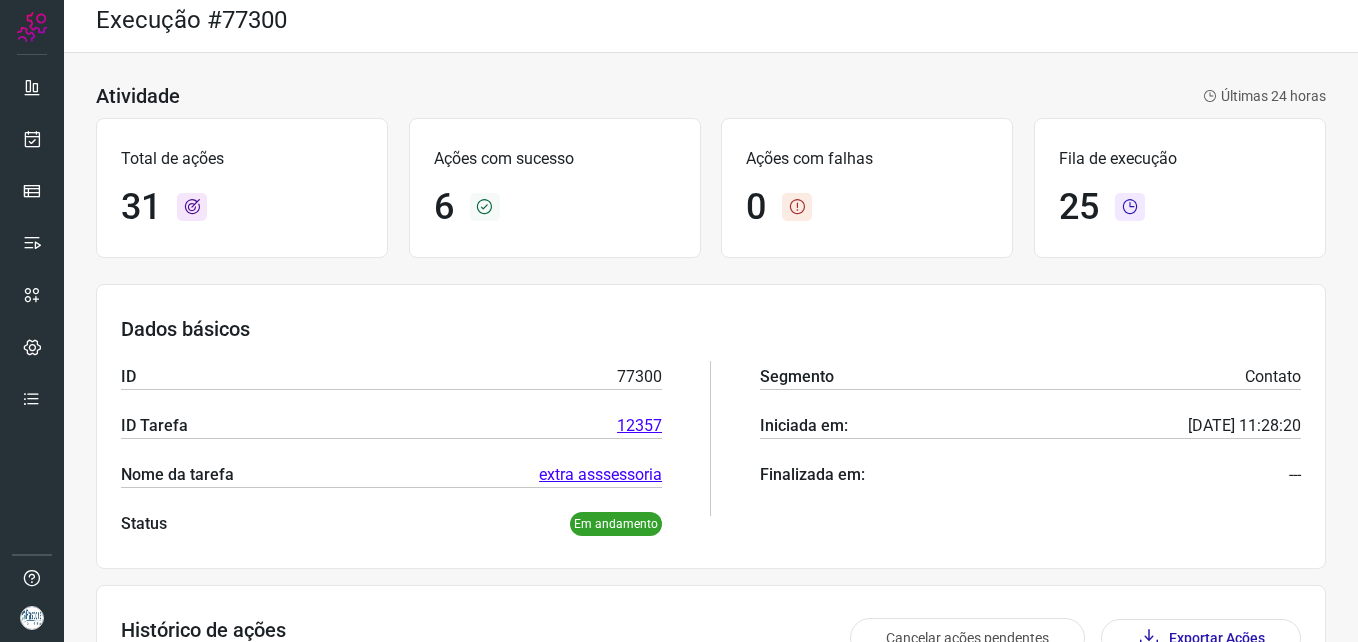scroll, scrollTop: 0, scrollLeft: 0, axis: both 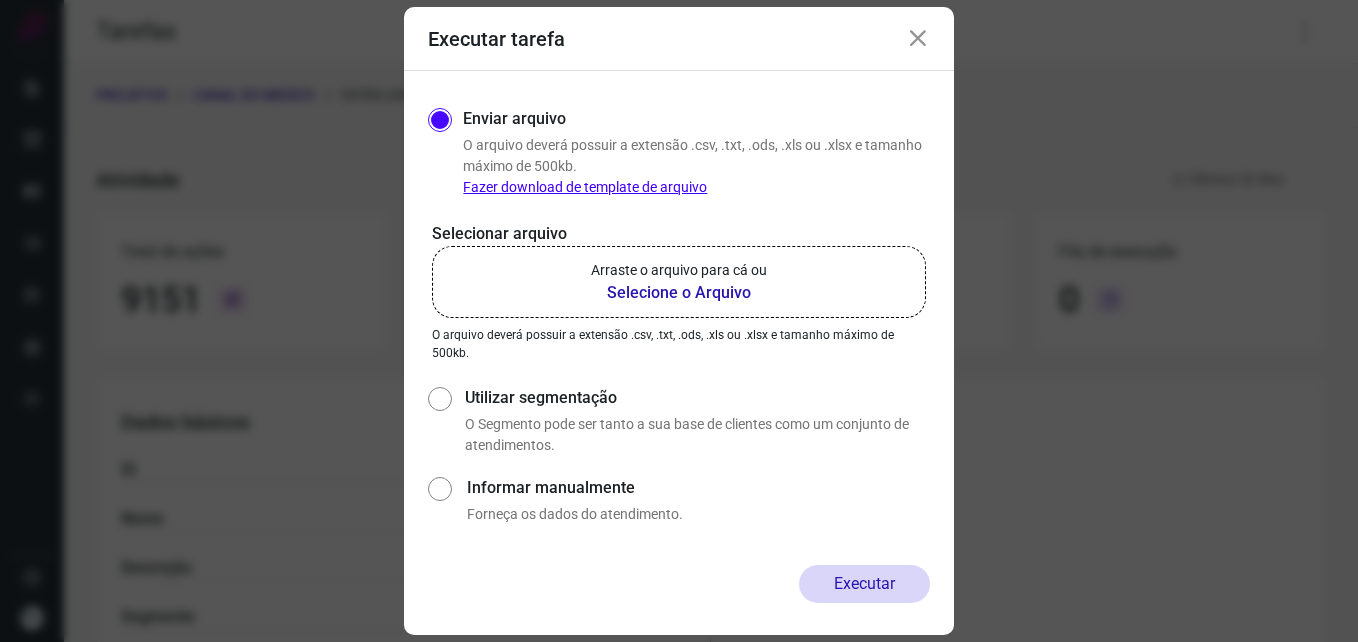 click on "Executar tarefa Enviar arquivo  O arquivo deverá possuir a extensão .csv, .txt, .ods, .xls ou .xlsx e tamanho máximo de 500kb. Fazer download de template de arquivo Selecionar arquivo Arraste o arquivo para cá ou Selecione o Arquivo Arraste o arquivo para cá ou Selecione o Arquivo  O arquivo deverá possuir a extensão .csv, .txt, .ods, .xls ou .xlsx e tamanho máximo de 500kb.  Utilizar segmentação  O Segmento pode ser tanto a sua base de clientes como um conjunto de atendimentos.  Informar manualmente  Forneça os dados do atendimento.   Executar" at bounding box center [679, 321] 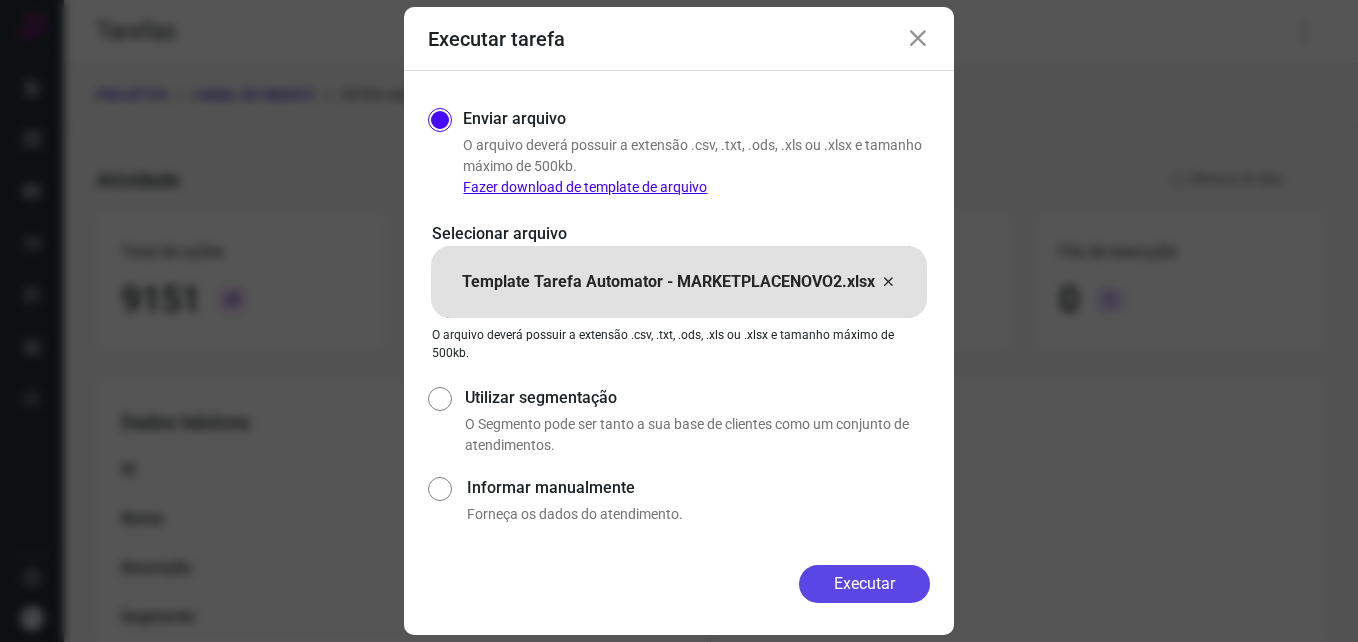 click on "Executar" at bounding box center (864, 584) 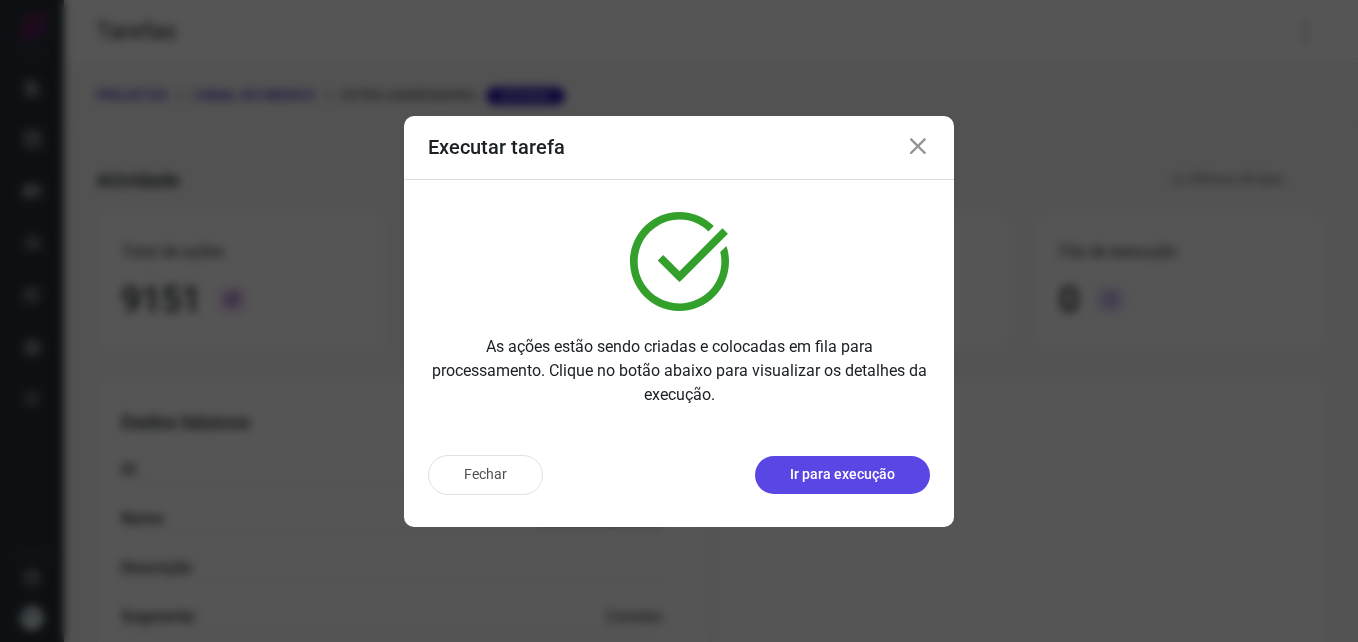 click on "Ir para execução" at bounding box center [842, 475] 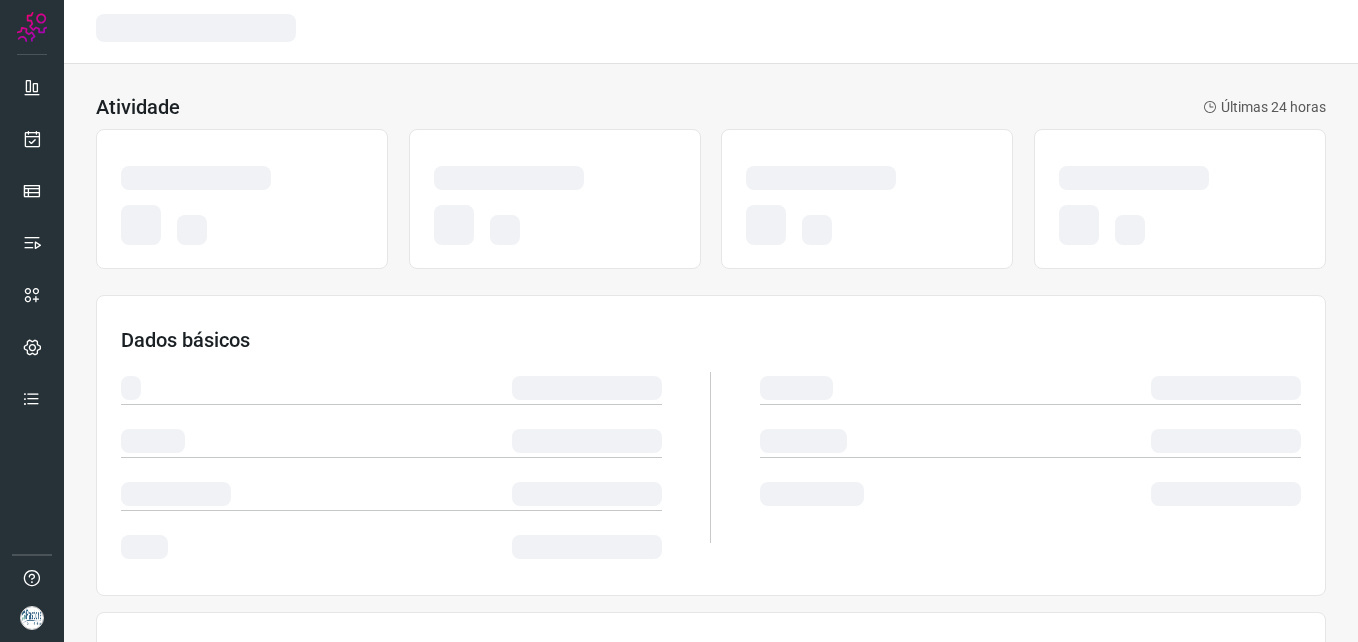 scroll, scrollTop: 0, scrollLeft: 0, axis: both 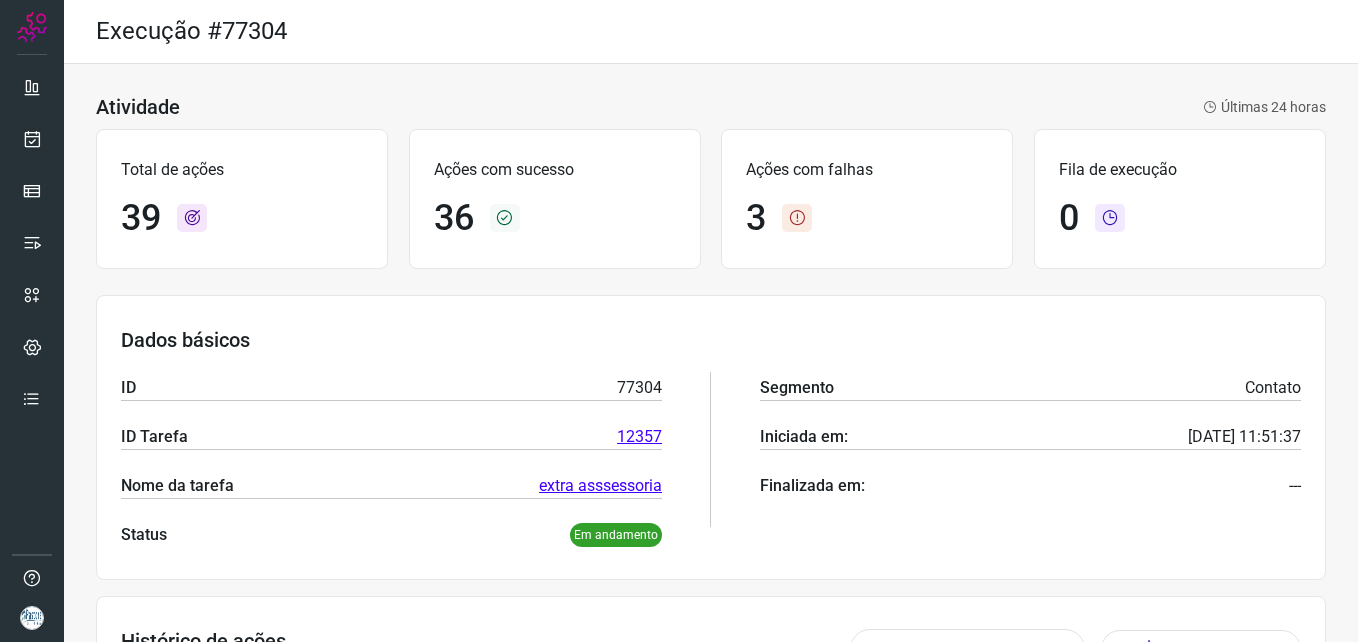 click on "3" at bounding box center (756, 218) 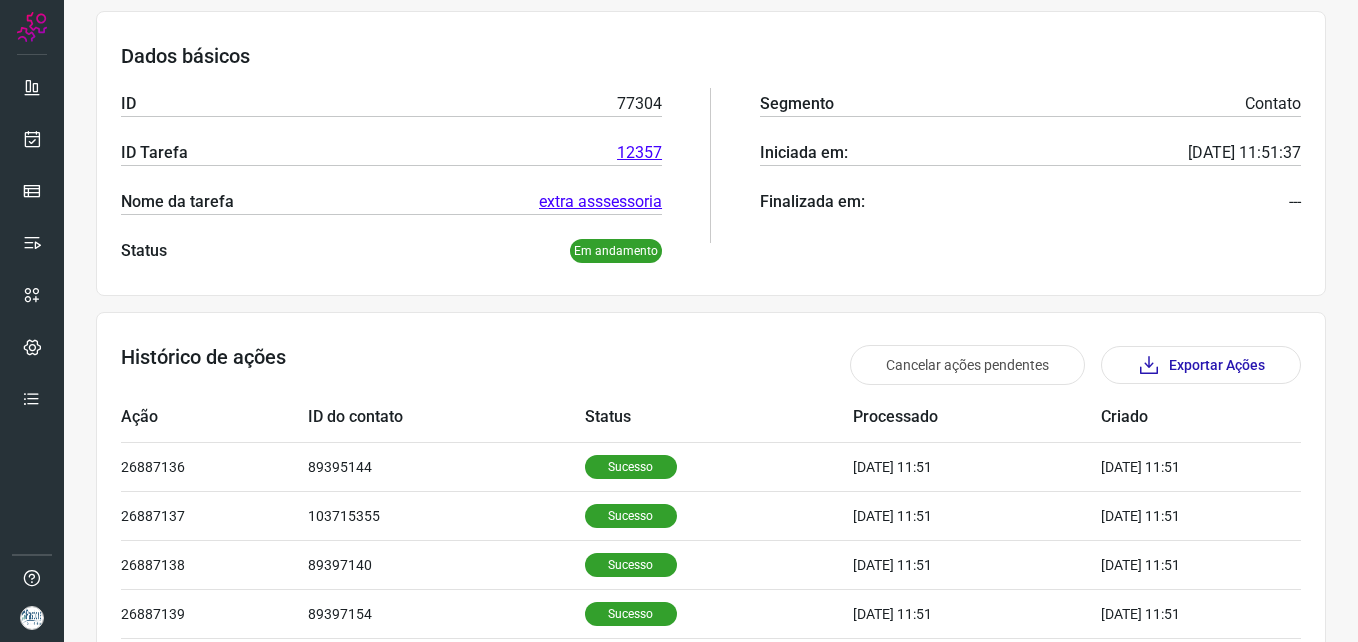 scroll, scrollTop: 675, scrollLeft: 0, axis: vertical 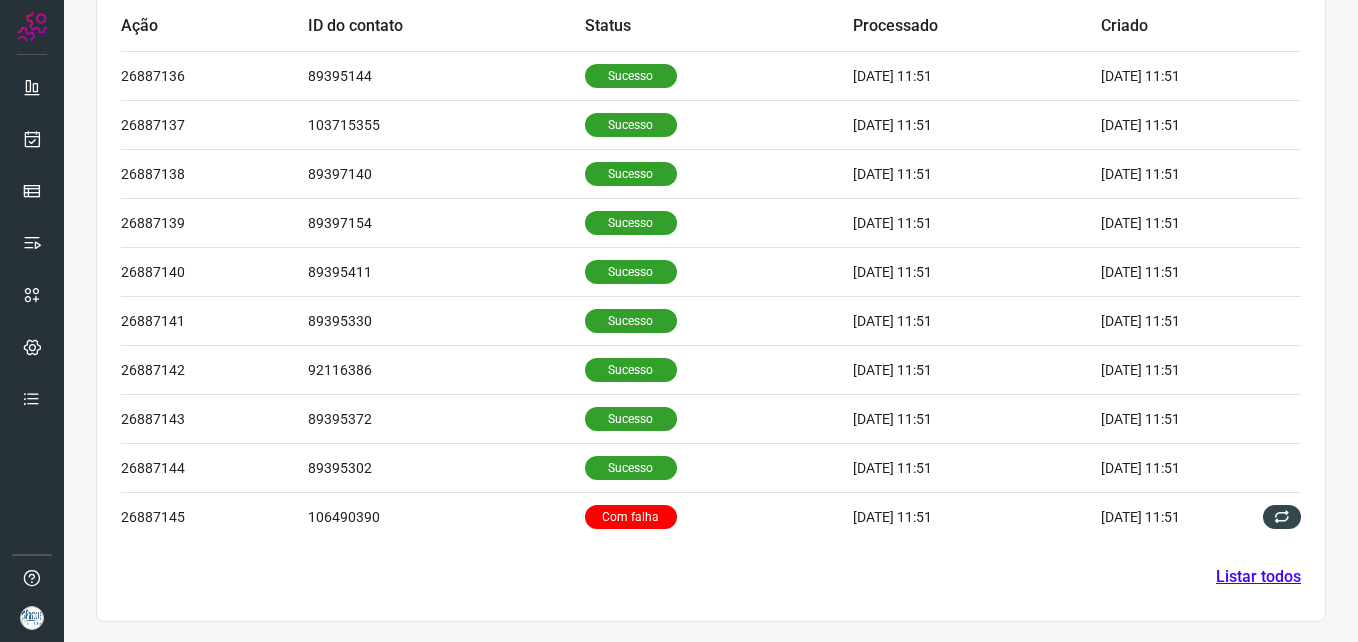 click on "Listar todos" at bounding box center (1258, 577) 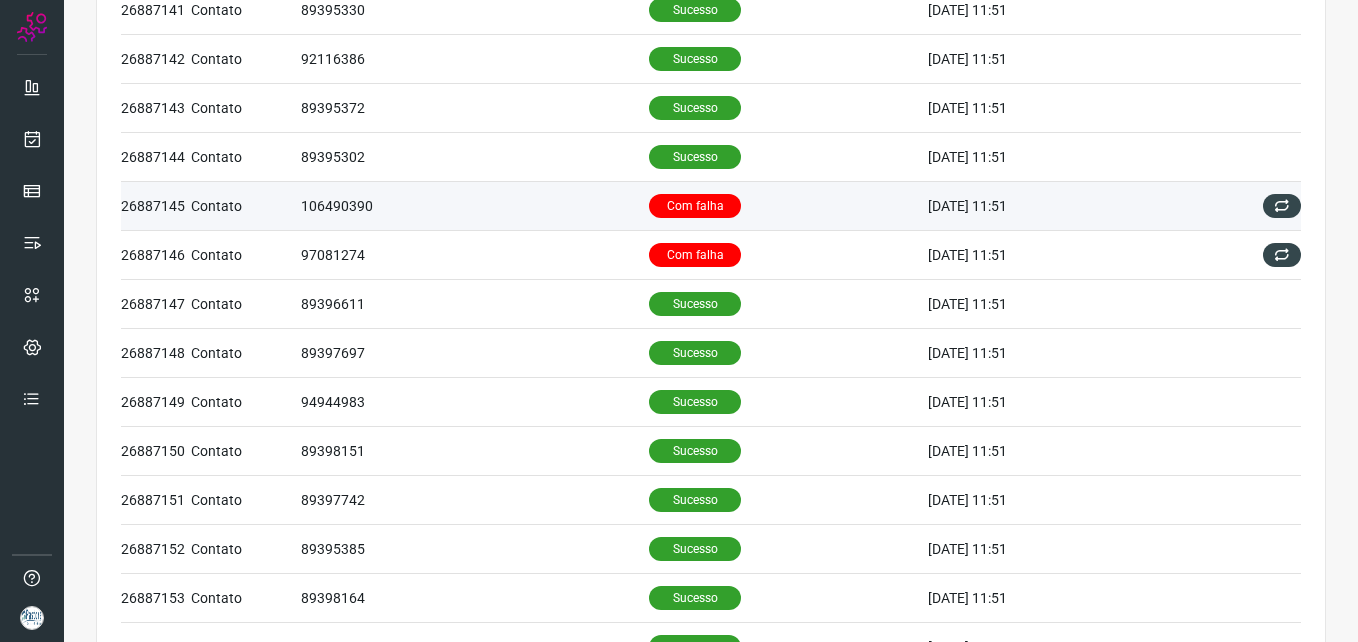 scroll, scrollTop: 400, scrollLeft: 0, axis: vertical 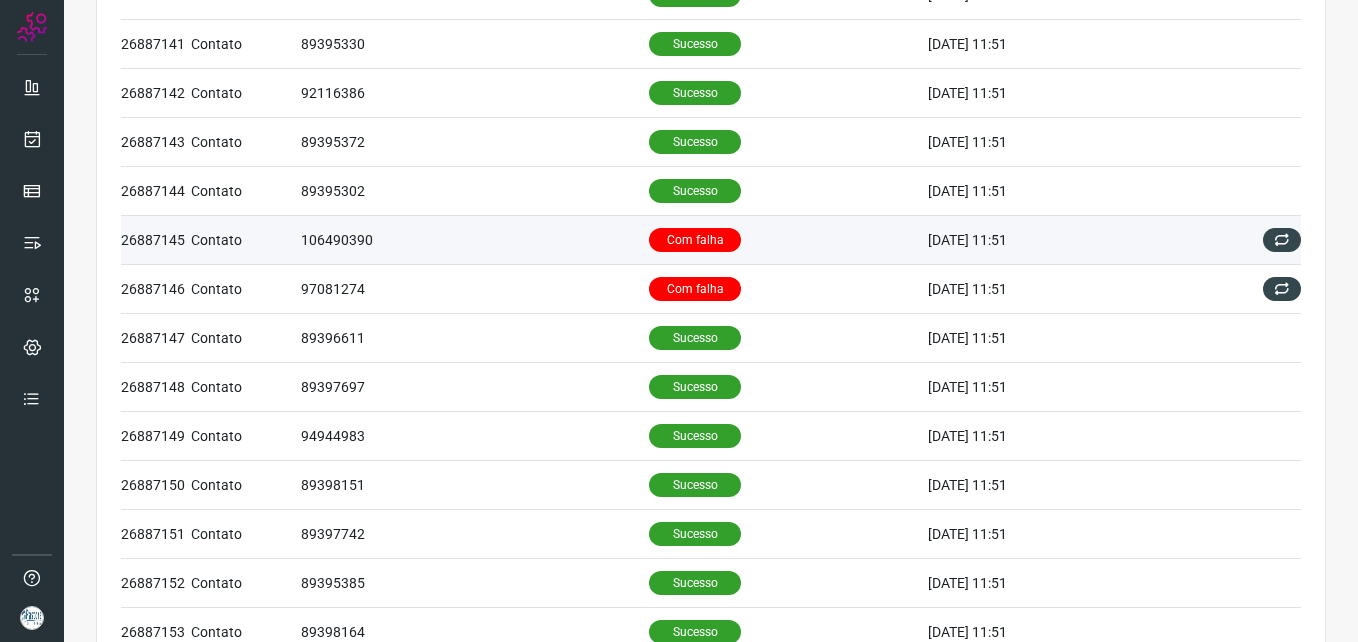 click on "Com falha" at bounding box center (788, 240) 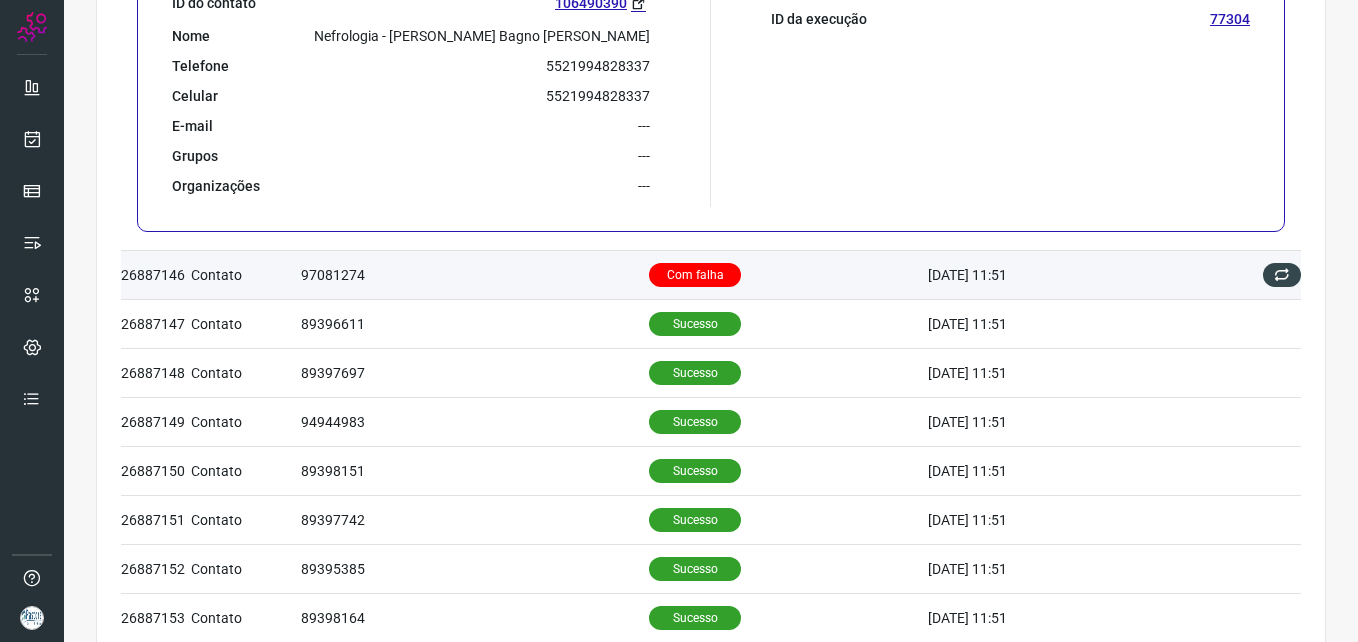click on "Com falha" at bounding box center (788, 274) 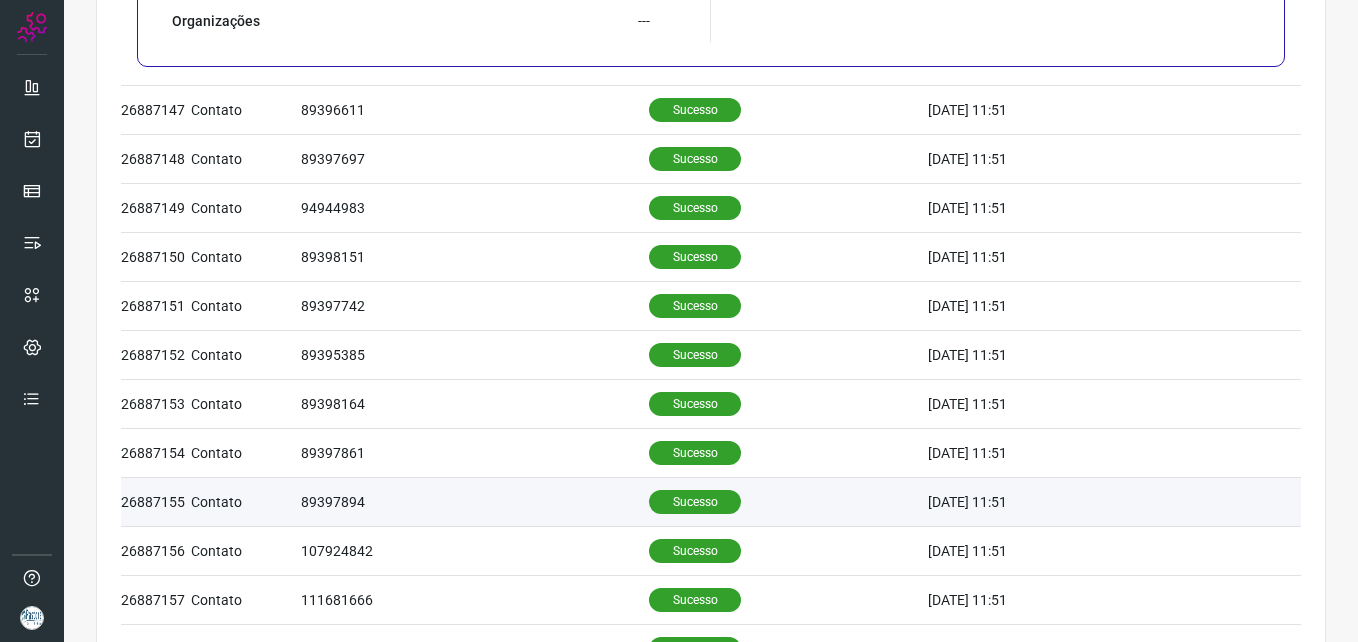 scroll, scrollTop: 1360, scrollLeft: 0, axis: vertical 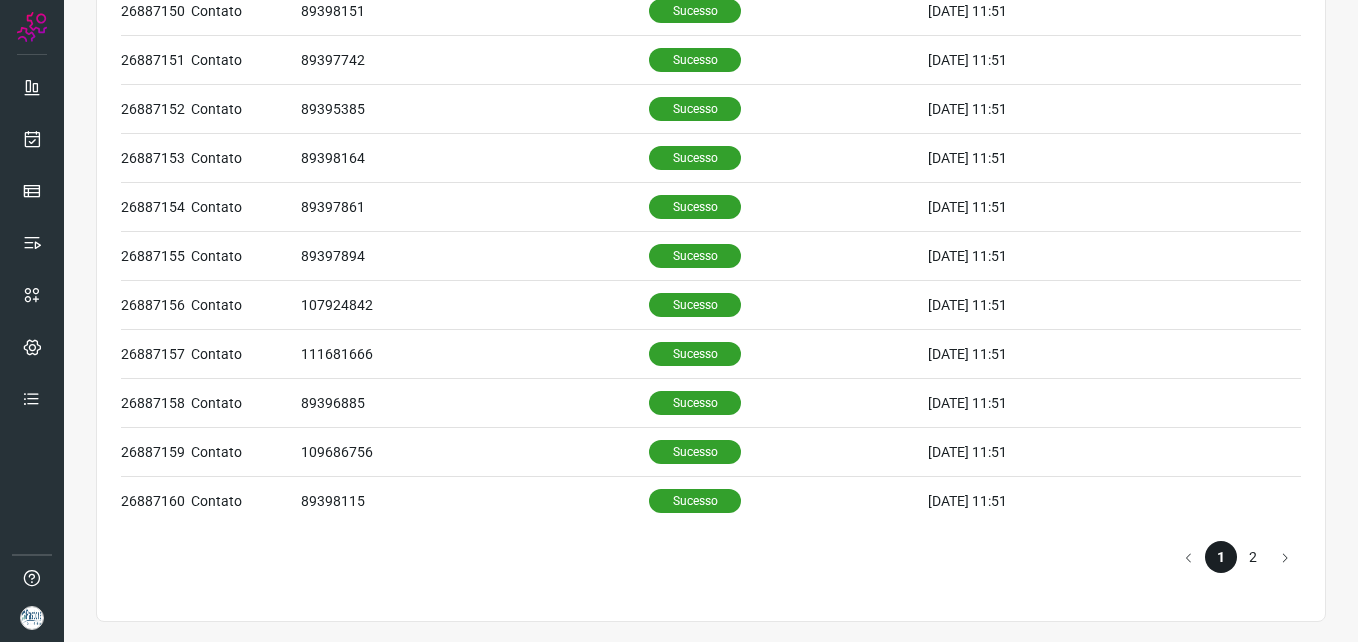 click on "2" 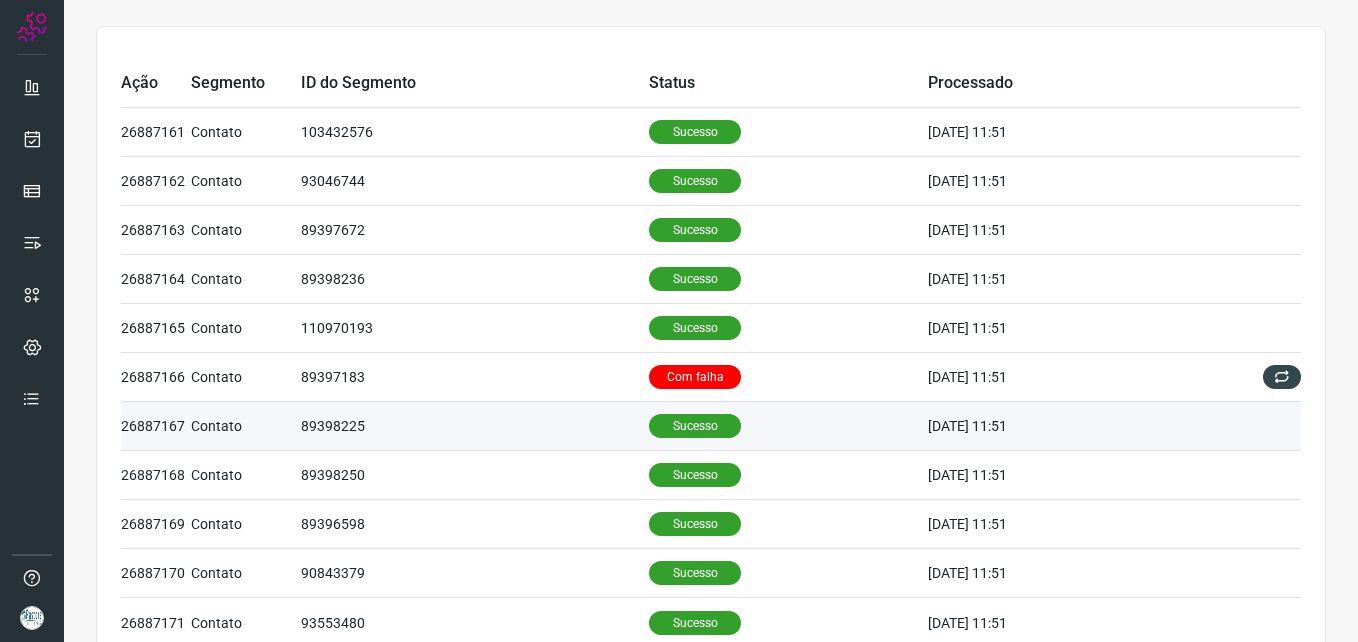 scroll, scrollTop: 0, scrollLeft: 0, axis: both 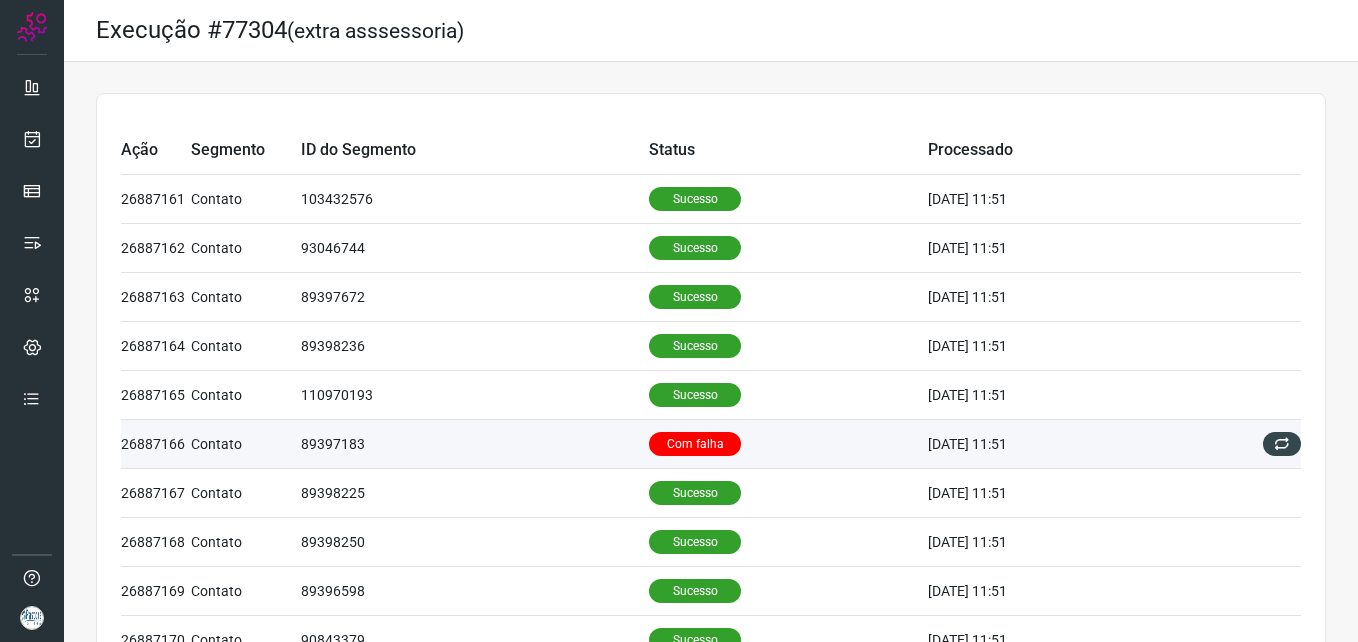 click on "89397183" at bounding box center (475, 444) 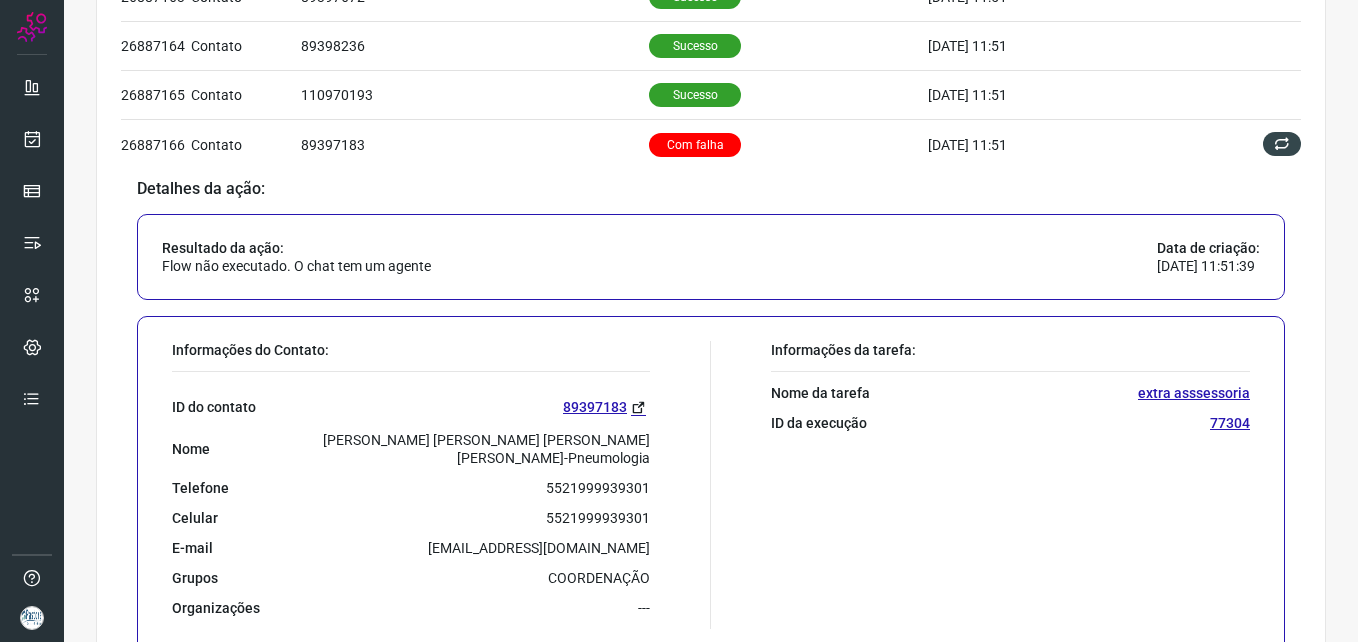 scroll, scrollTop: 0, scrollLeft: 0, axis: both 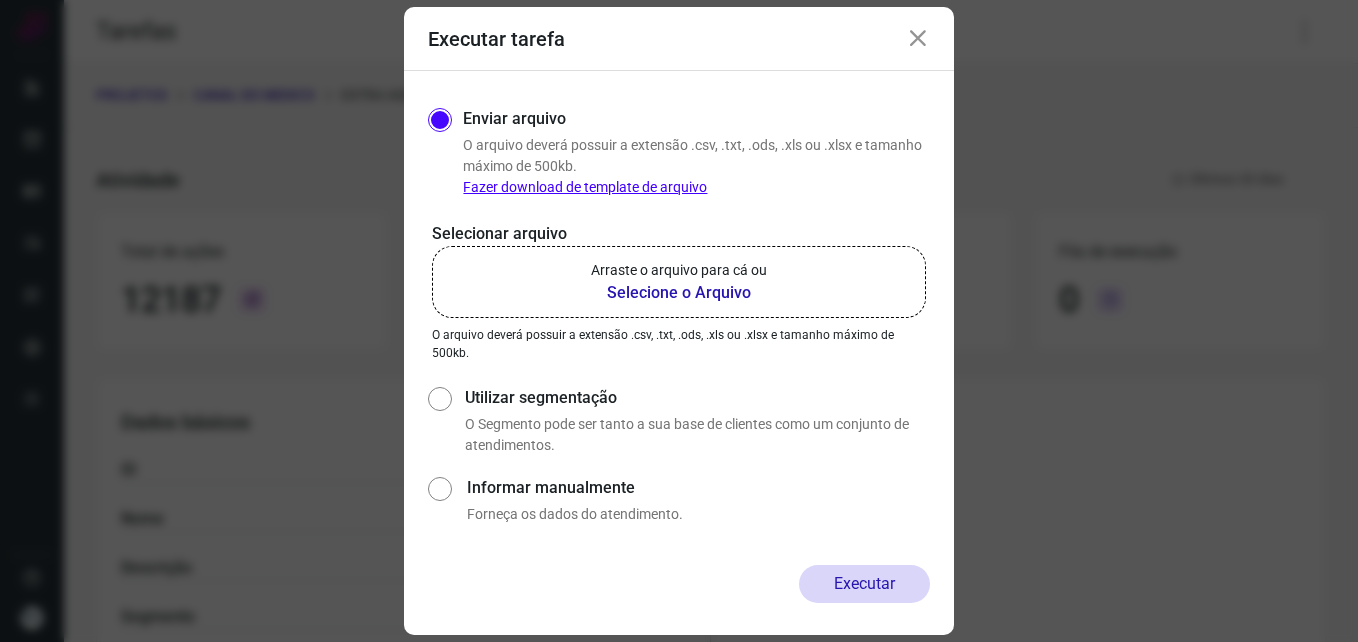 click on "Executar tarefa Enviar arquivo  O arquivo deverá possuir a extensão .csv, .txt, .ods, .xls ou .xlsx e tamanho máximo de 500kb. Fazer download de template de arquivo Selecionar arquivo Arraste o arquivo para cá ou Selecione o Arquivo Arraste o arquivo para cá ou Selecione o Arquivo  O arquivo deverá possuir a extensão .csv, .txt, .ods, .xls ou .xlsx e tamanho máximo de 500kb.  Utilizar segmentação  O Segmento pode ser tanto a sua base de clientes como um conjunto de atendimentos.  Informar manualmente  Forneça os dados do atendimento.   Executar" at bounding box center (679, 321) 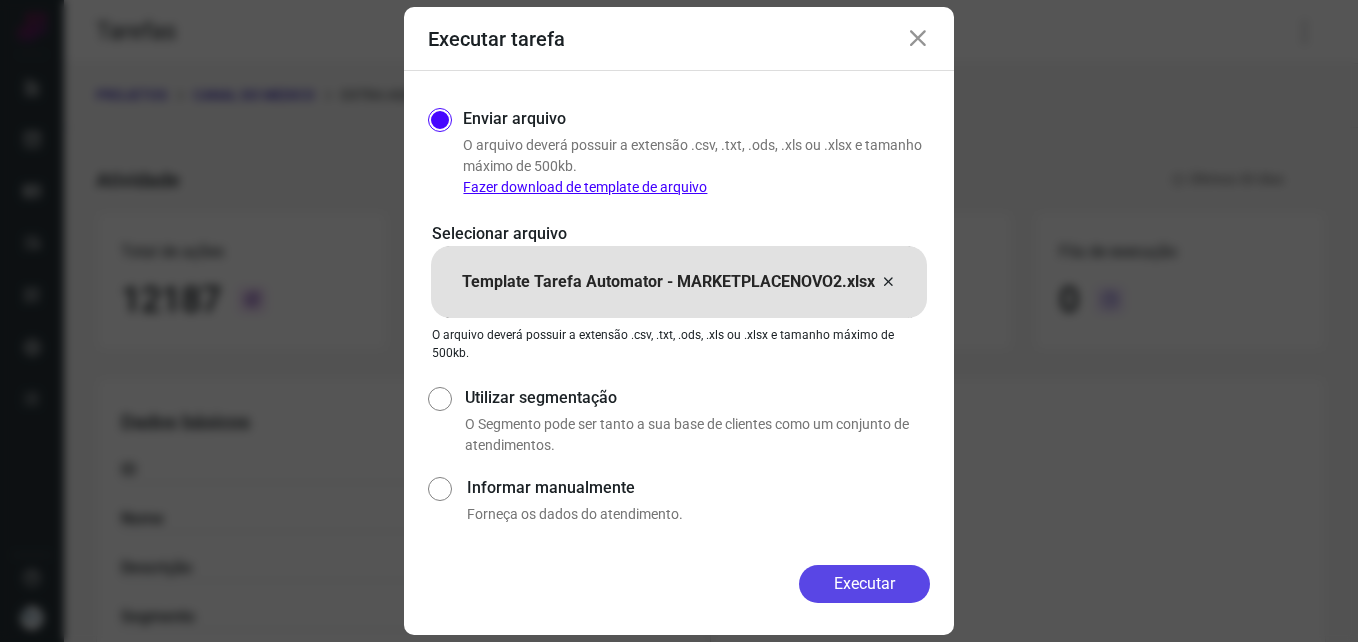 click on "Executar" at bounding box center [864, 584] 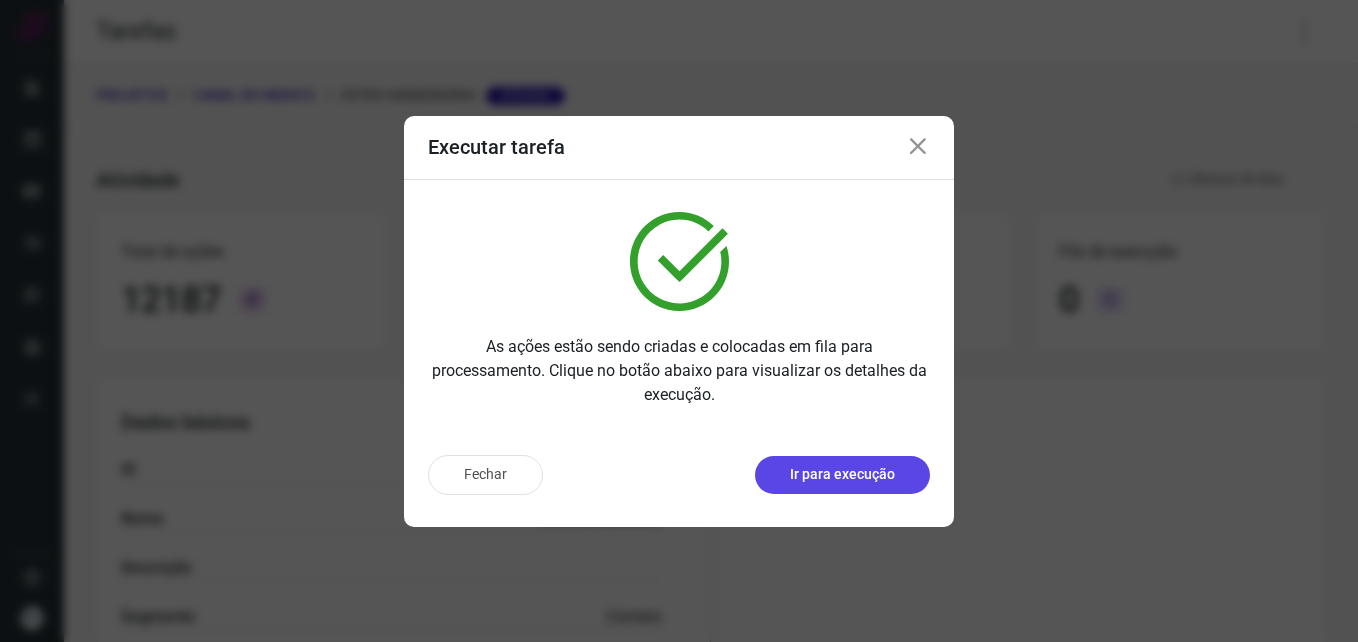 click on "Ir para execução" at bounding box center (842, 474) 